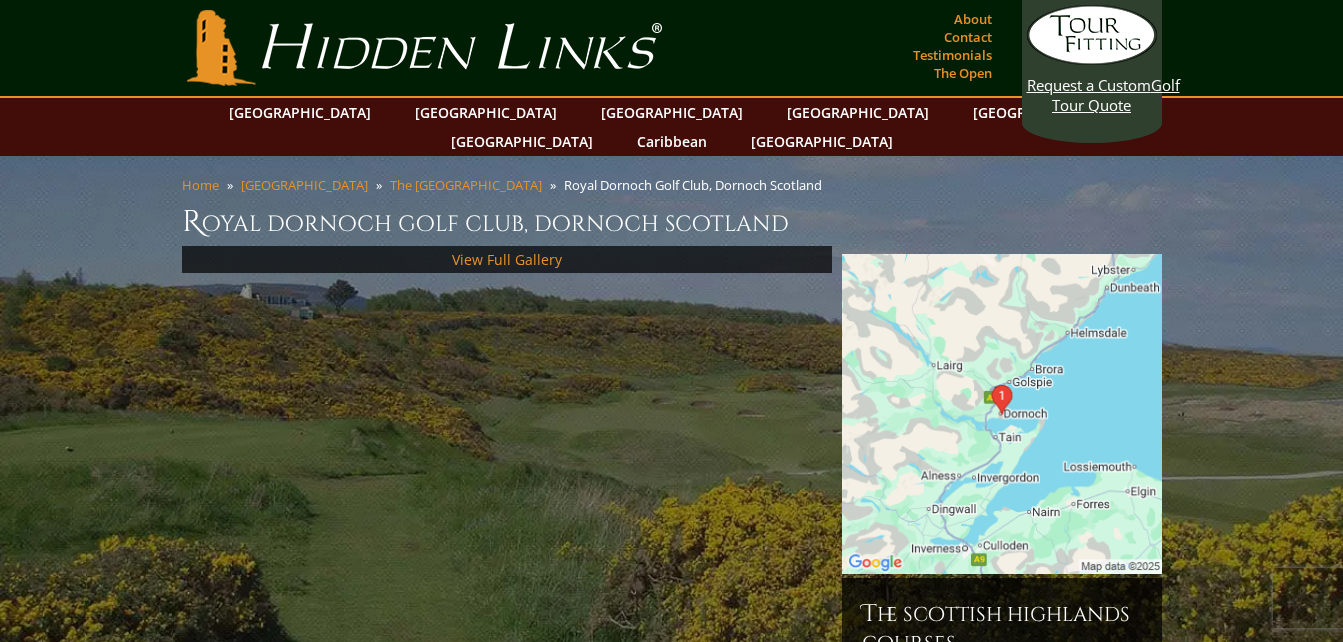 scroll, scrollTop: 0, scrollLeft: 0, axis: both 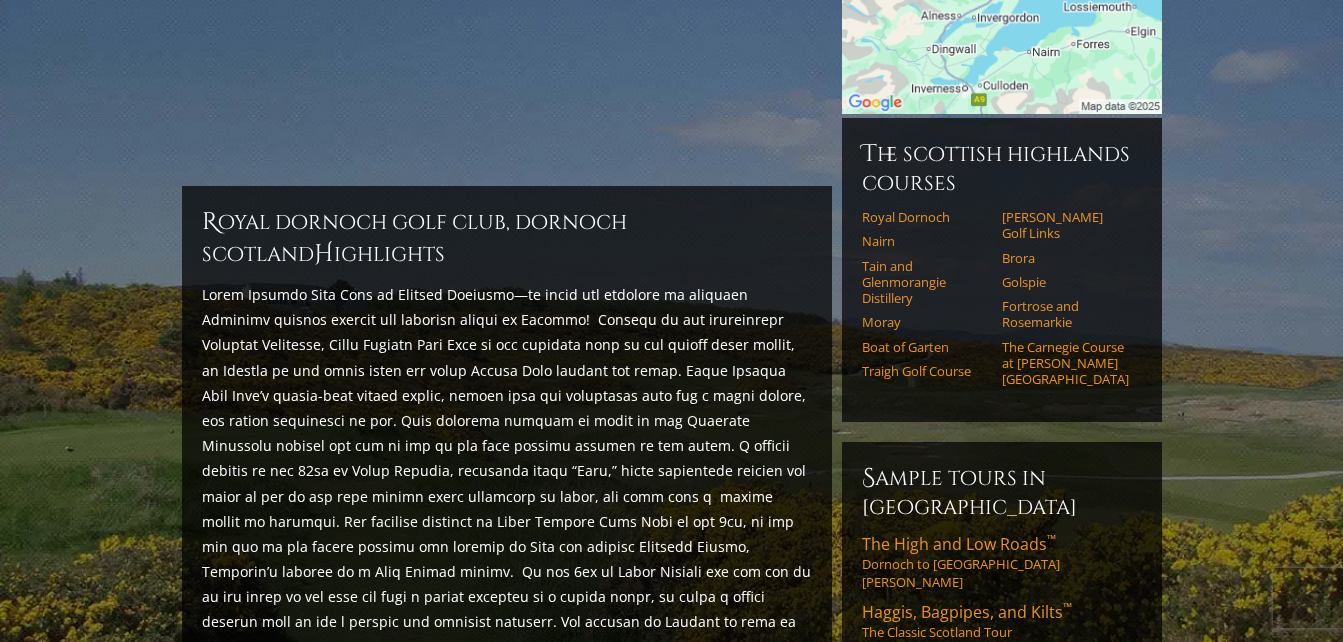 click on "Home [GEOGRAPHIC_DATA] The [GEOGRAPHIC_DATA], Dornoch [GEOGRAPHIC_DATA]                      [GEOGRAPHIC_DATA], Dornoch [GEOGRAPHIC_DATA]" at bounding box center (671, 517) 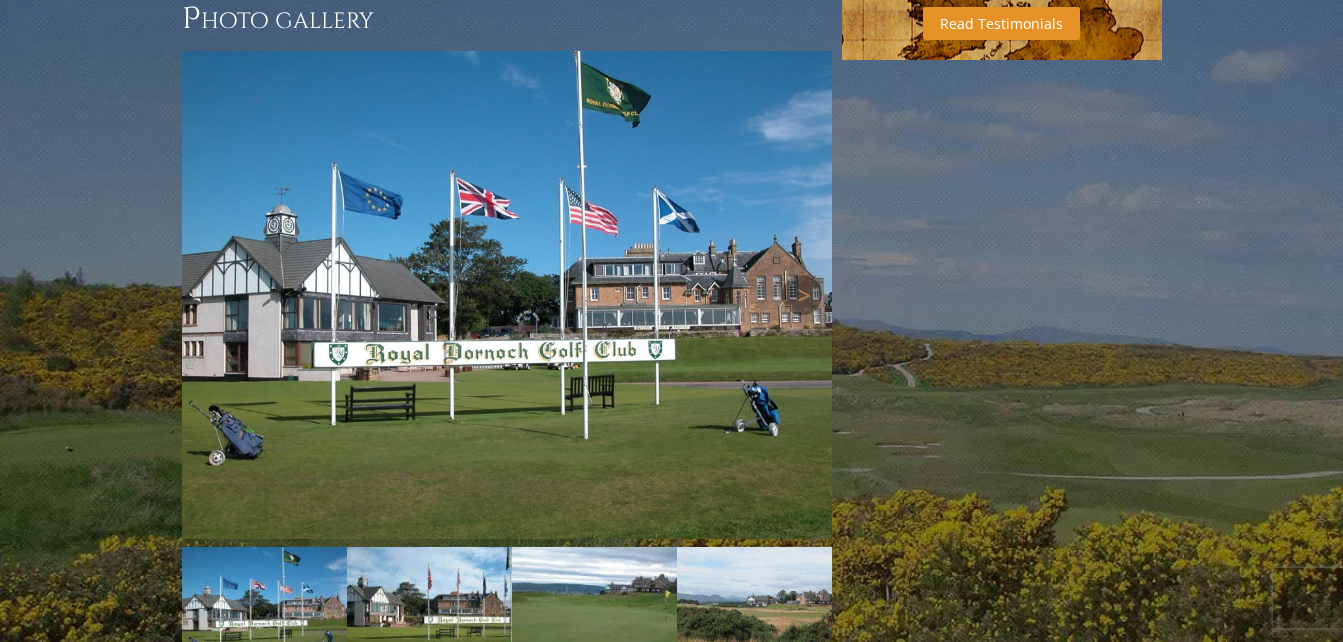 scroll, scrollTop: 1696, scrollLeft: 0, axis: vertical 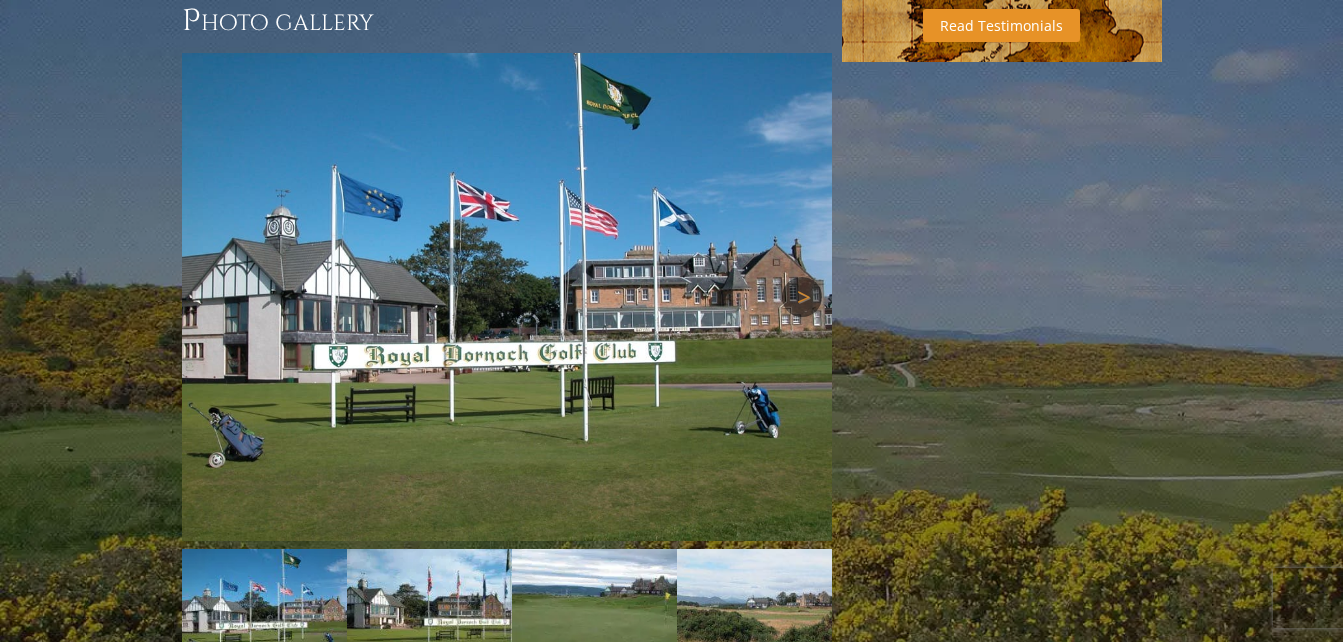 click on "Next" at bounding box center (802, 297) 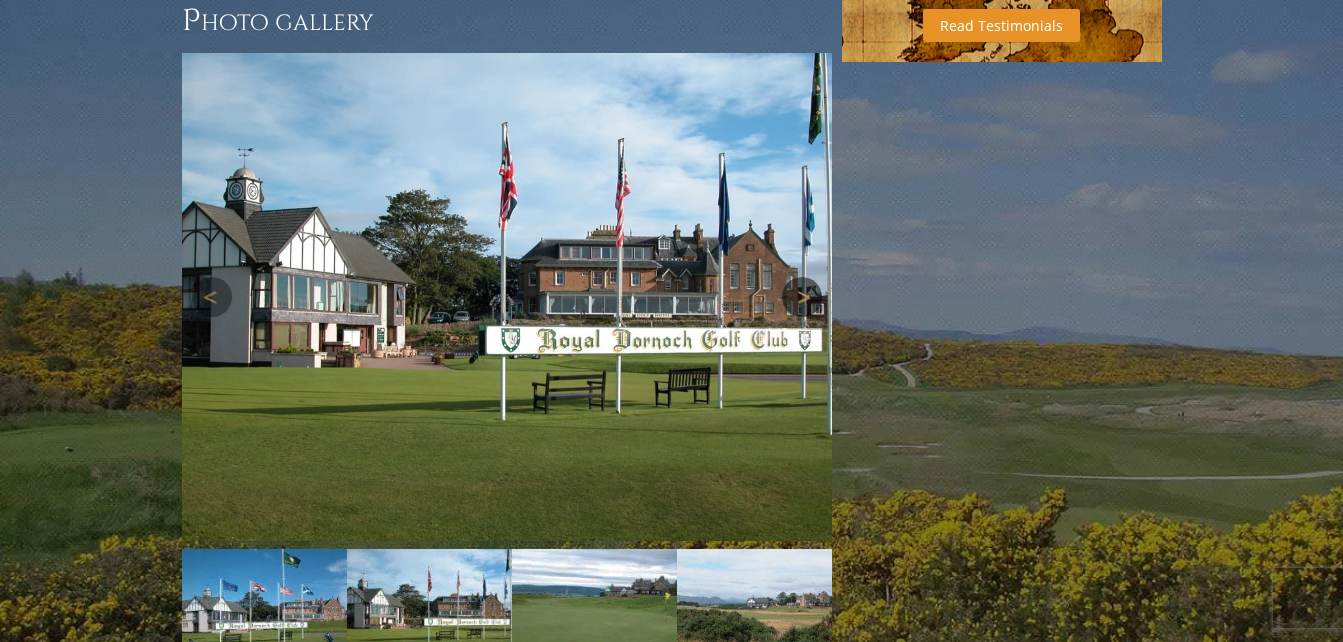click on "Next" at bounding box center [802, 297] 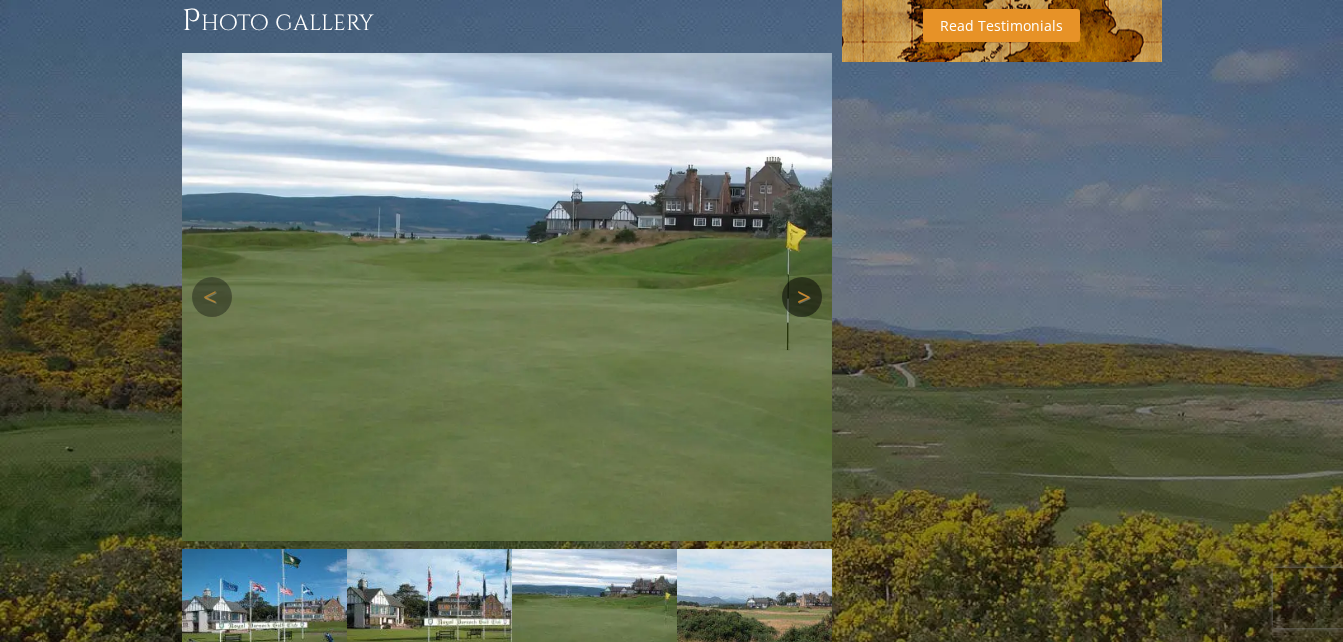 click on "Next" at bounding box center (802, 297) 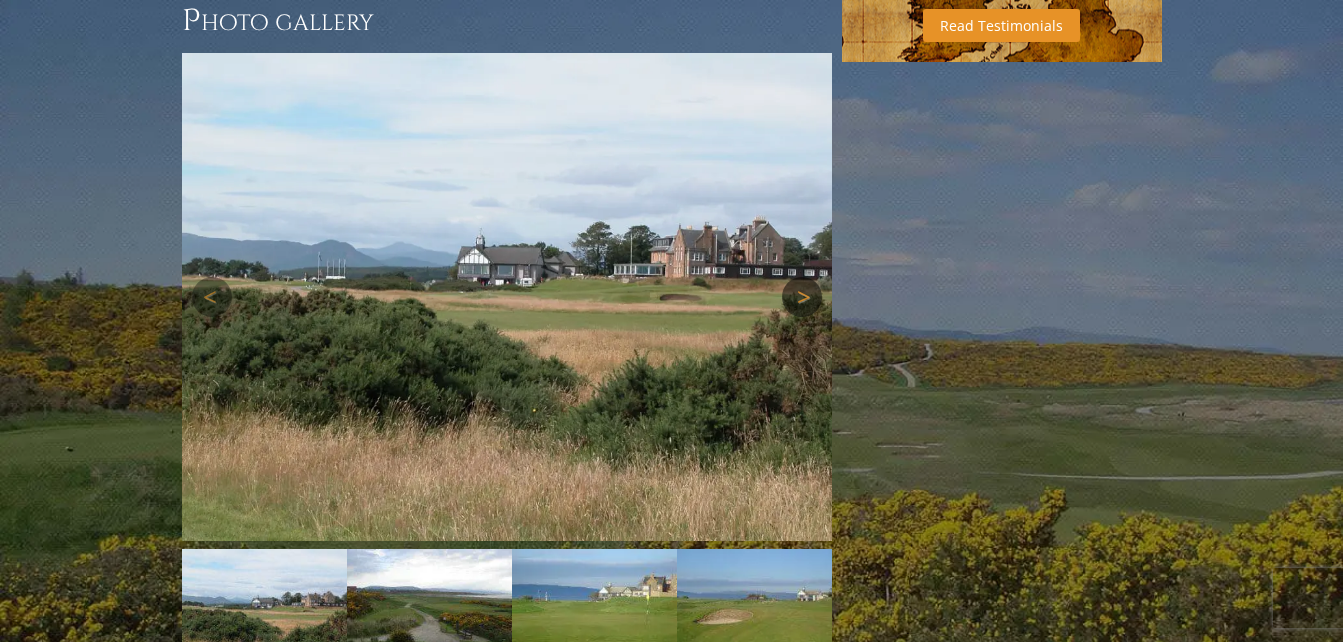 click on "Next" at bounding box center (802, 297) 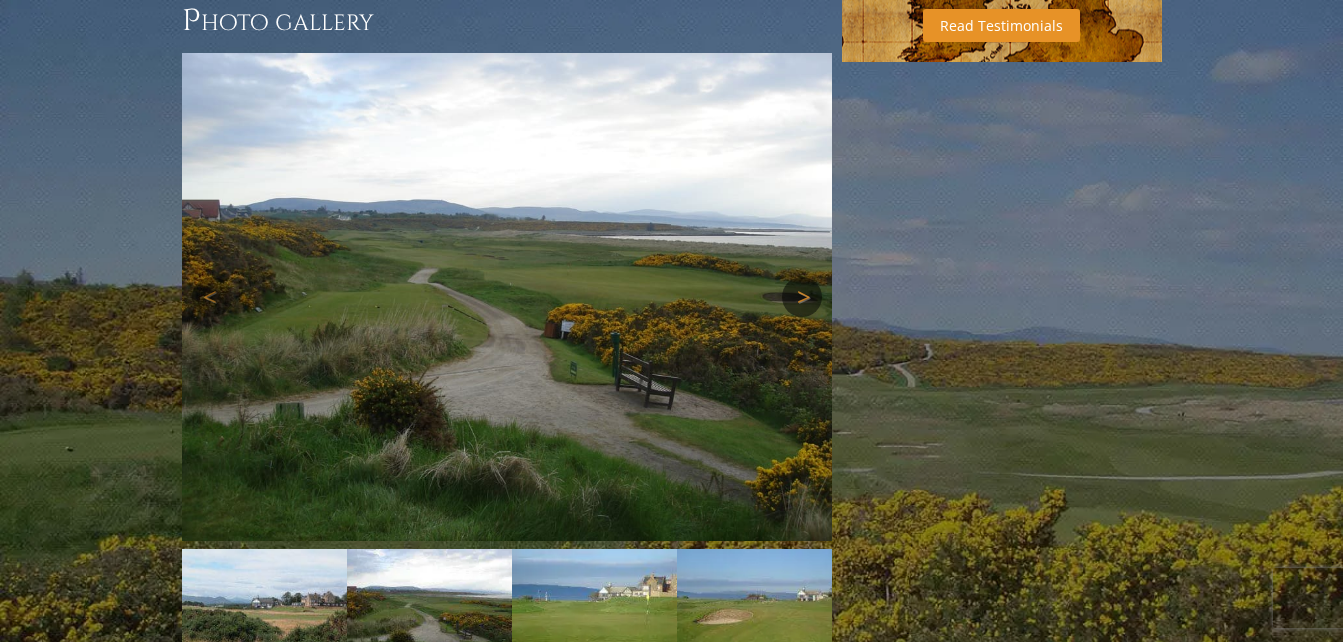 click on "Next" at bounding box center [802, 297] 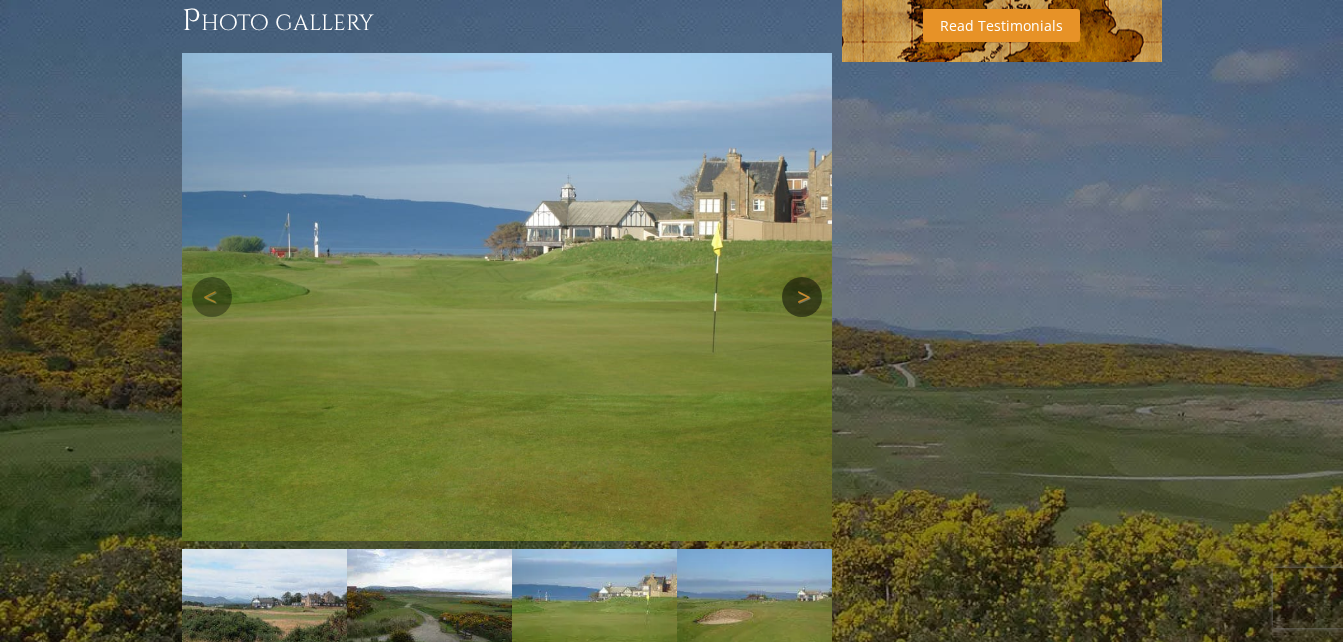 click on "Next" at bounding box center [802, 297] 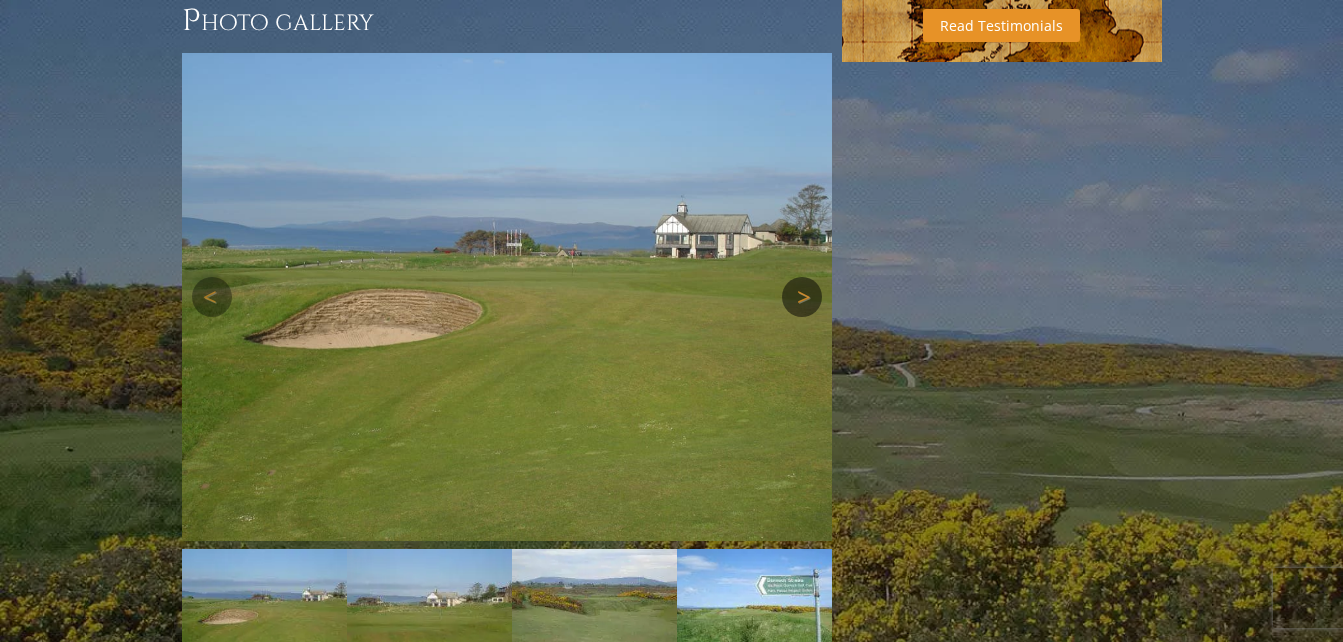 click on "Next" at bounding box center [802, 297] 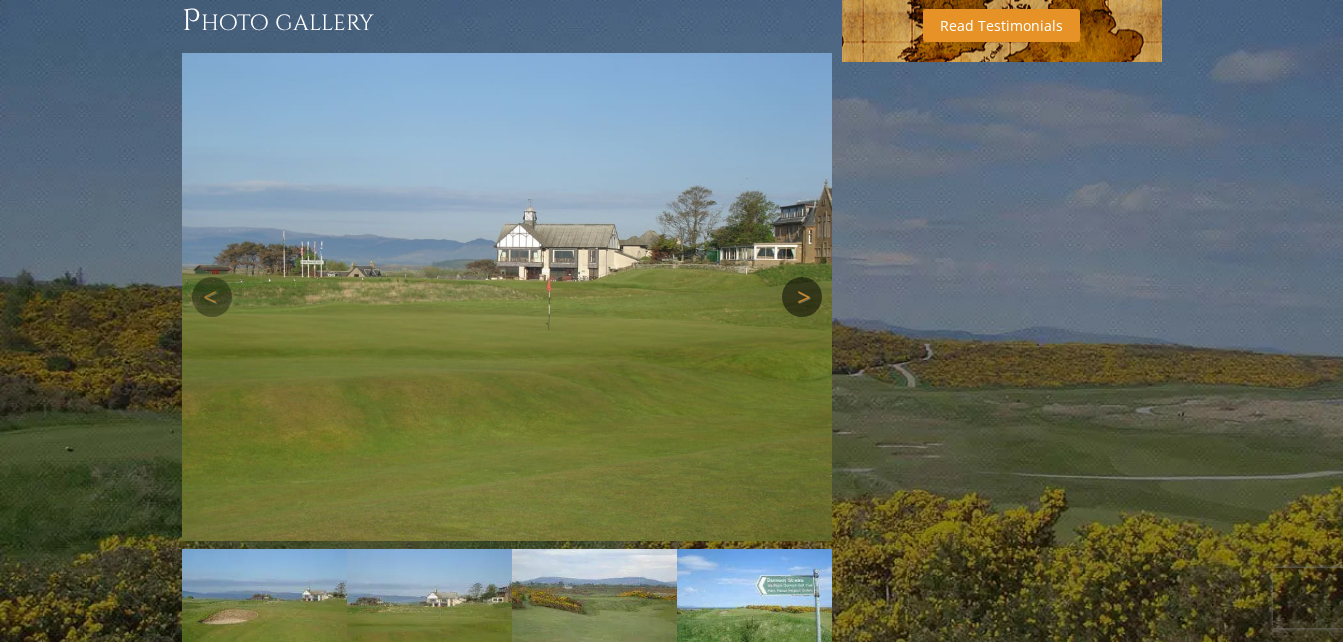 click on "Next" at bounding box center (802, 297) 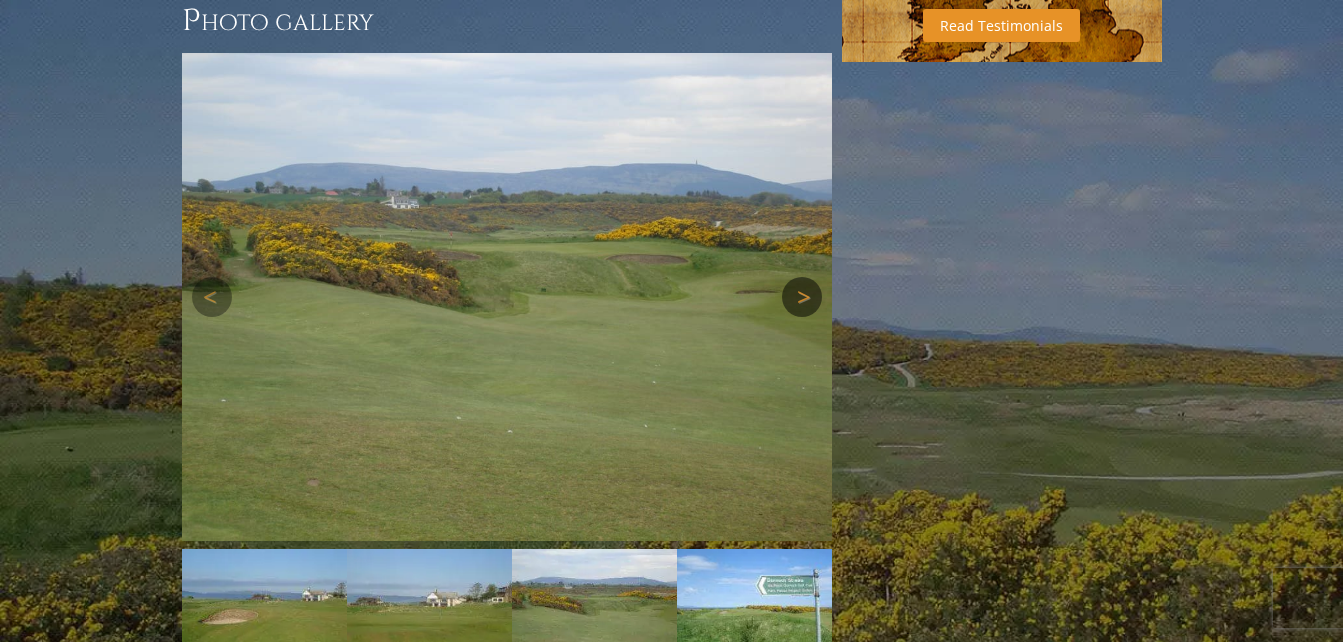 click on "Next" at bounding box center [802, 297] 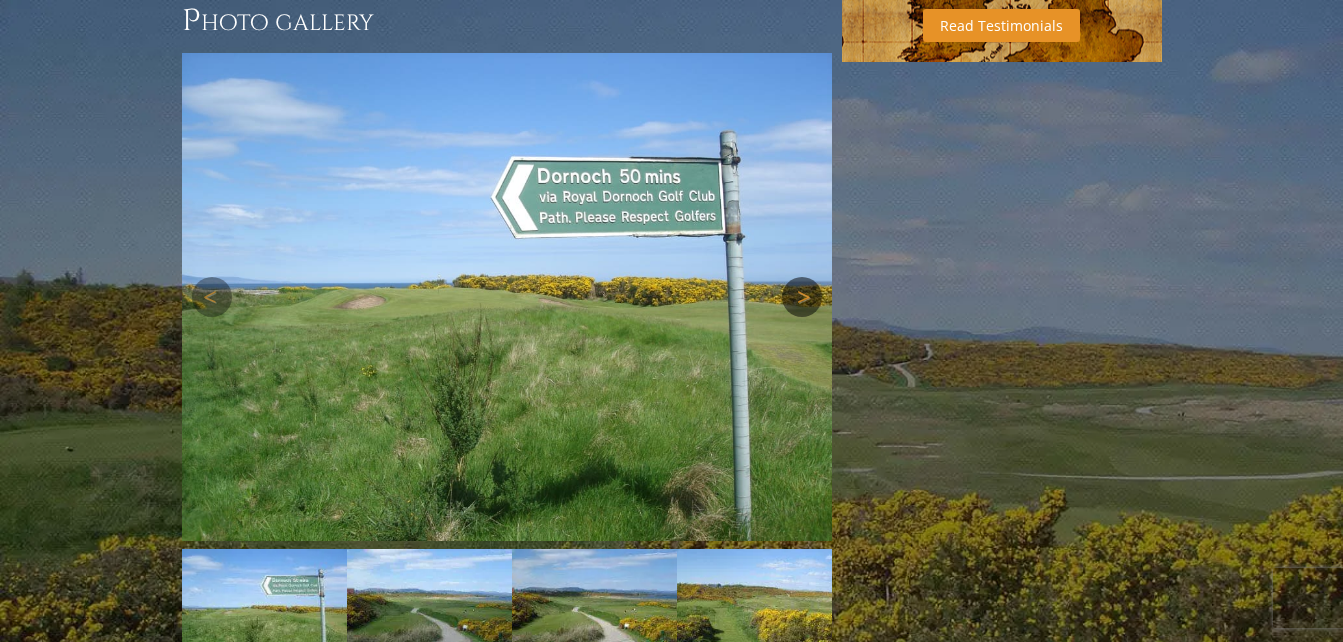click on "Next" at bounding box center [802, 297] 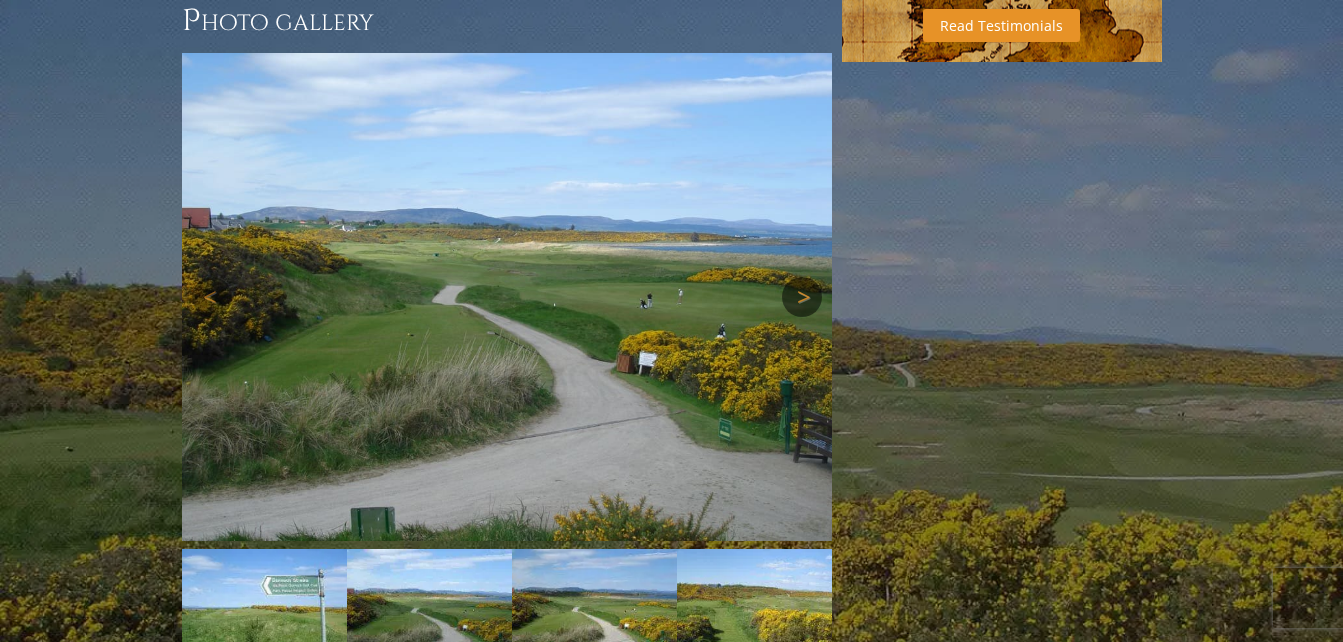 click on "Next" at bounding box center (802, 297) 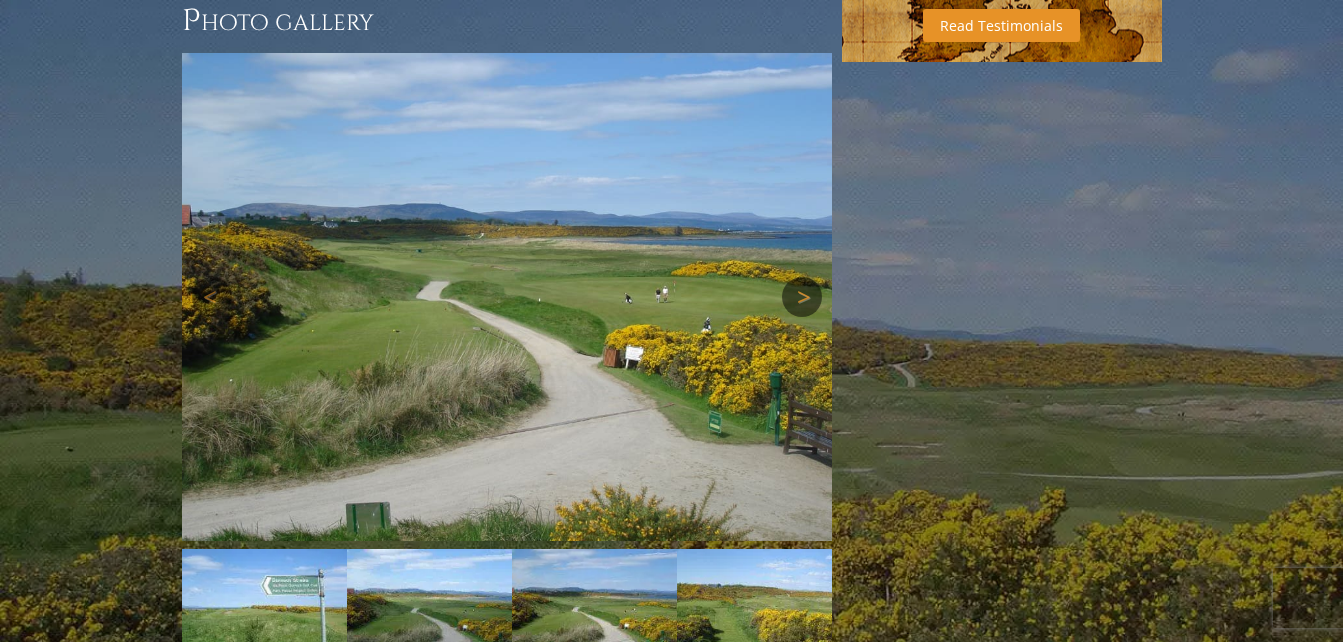 click on "Next" at bounding box center (802, 297) 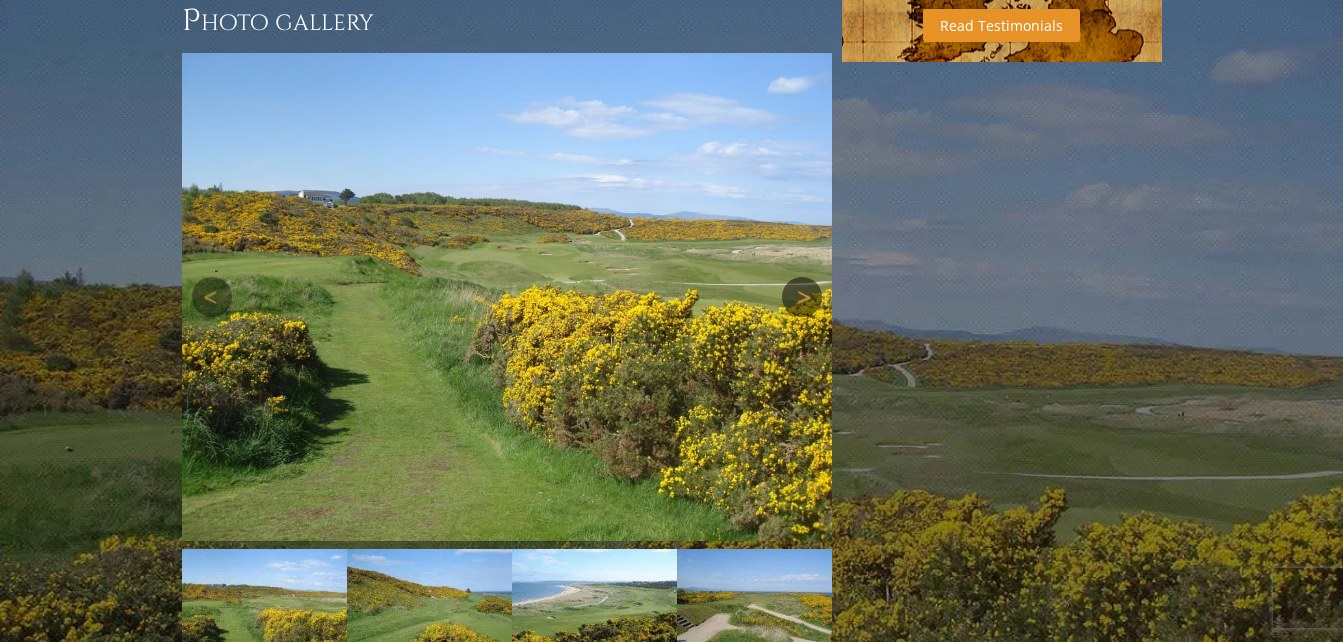 click on "Next" at bounding box center [802, 297] 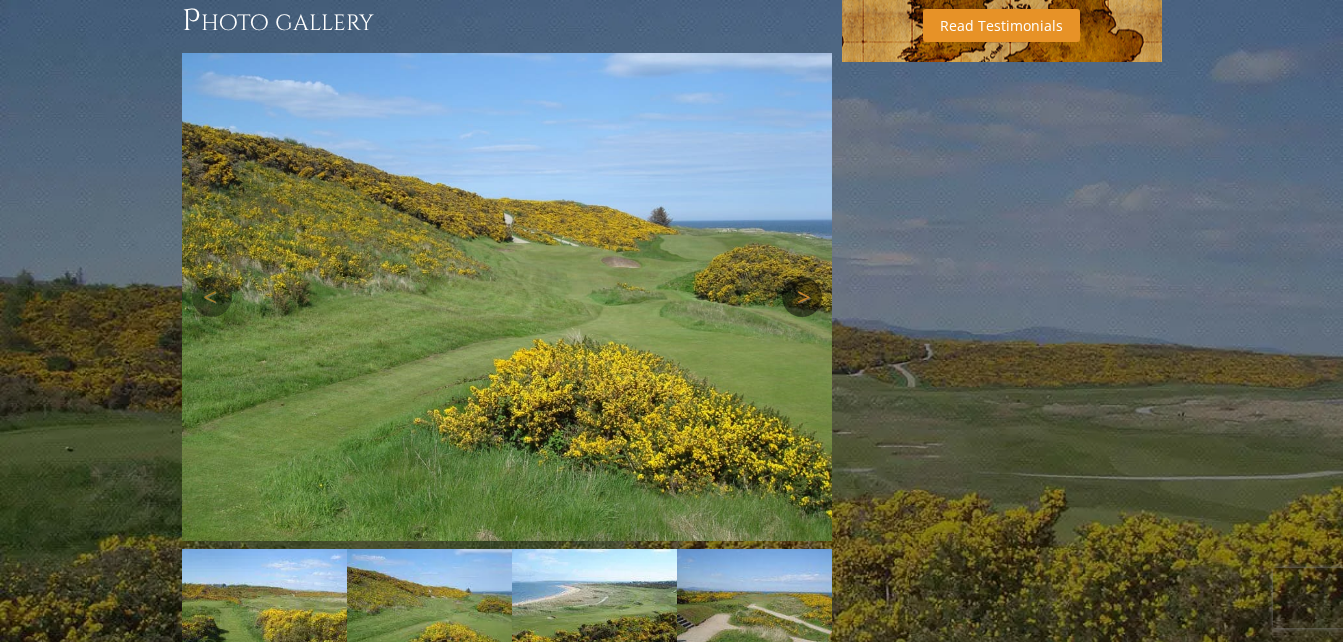 click on "Next" at bounding box center (802, 297) 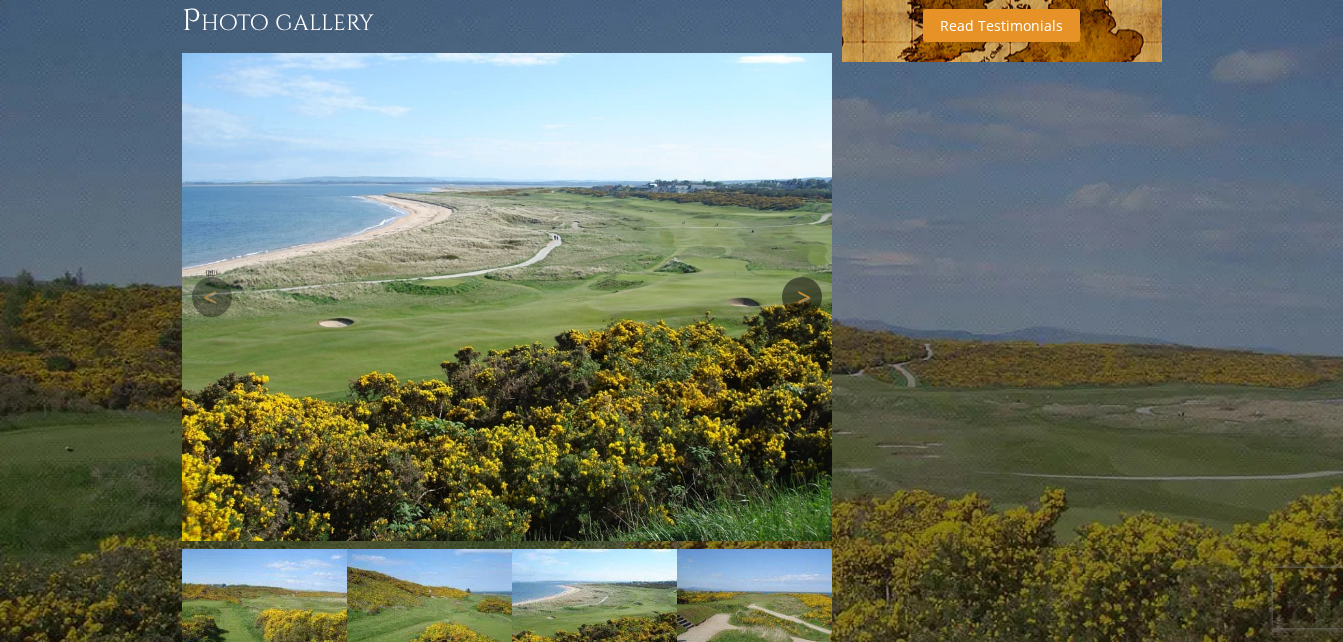click on "Next" at bounding box center [802, 297] 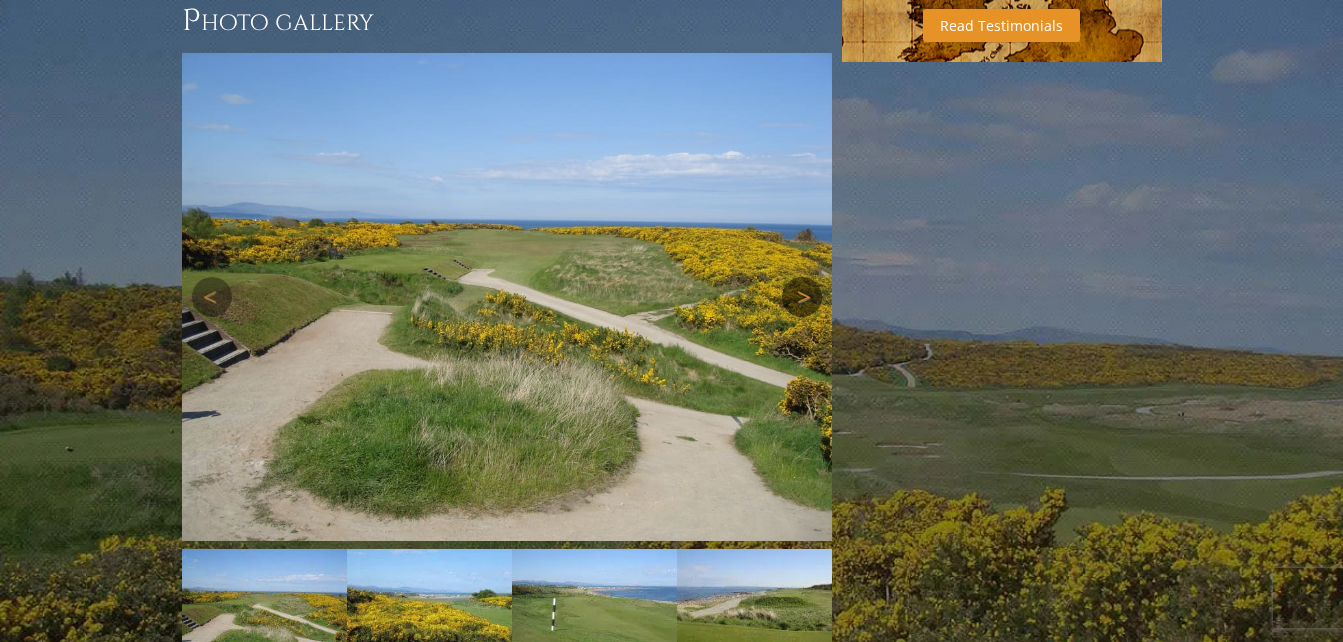 click on "Next" at bounding box center (802, 297) 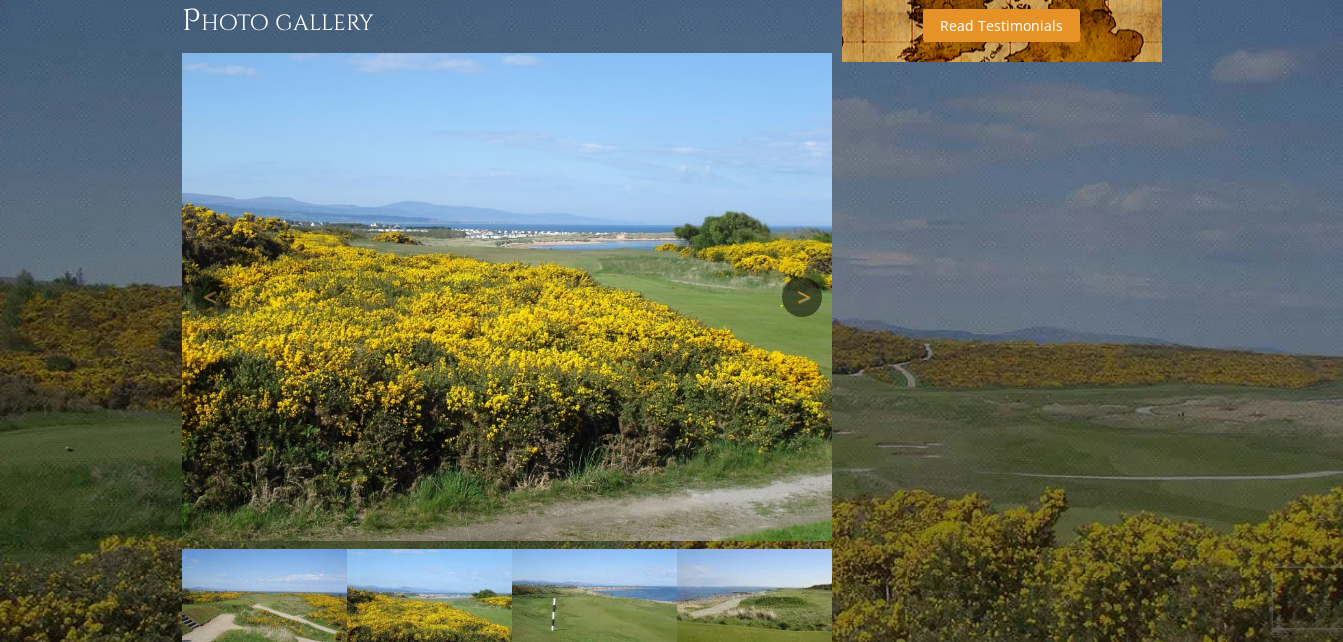 click on "Next" at bounding box center (802, 297) 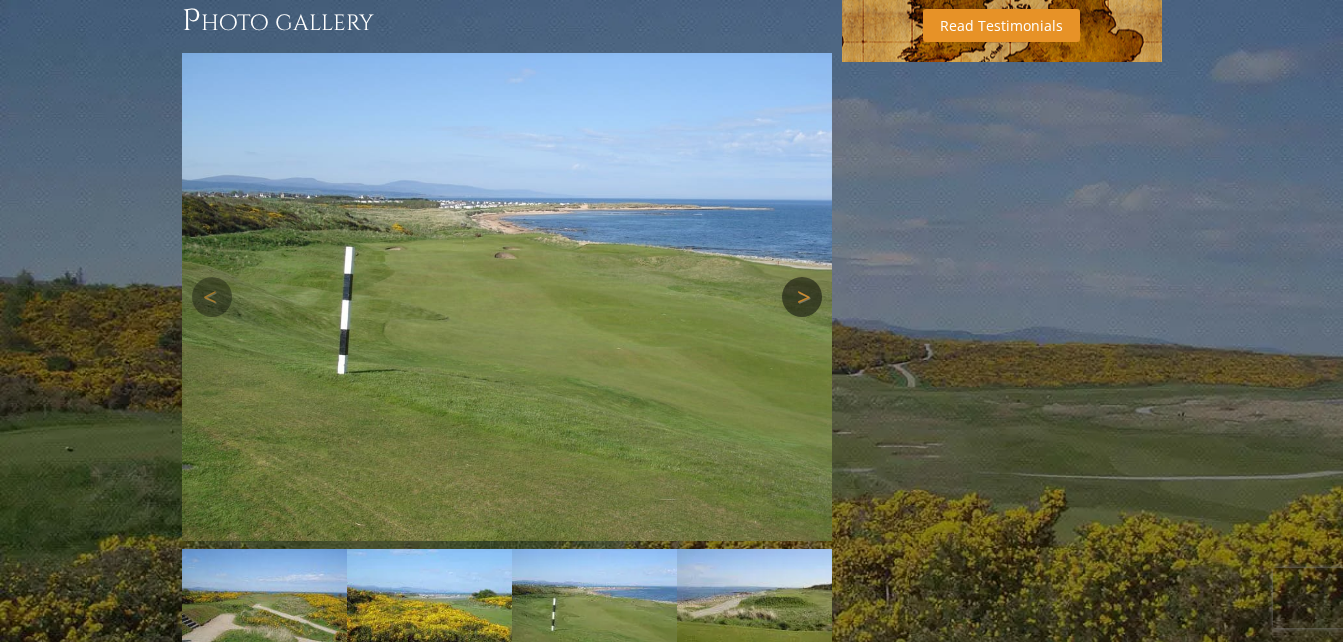 click on "Next" at bounding box center (802, 297) 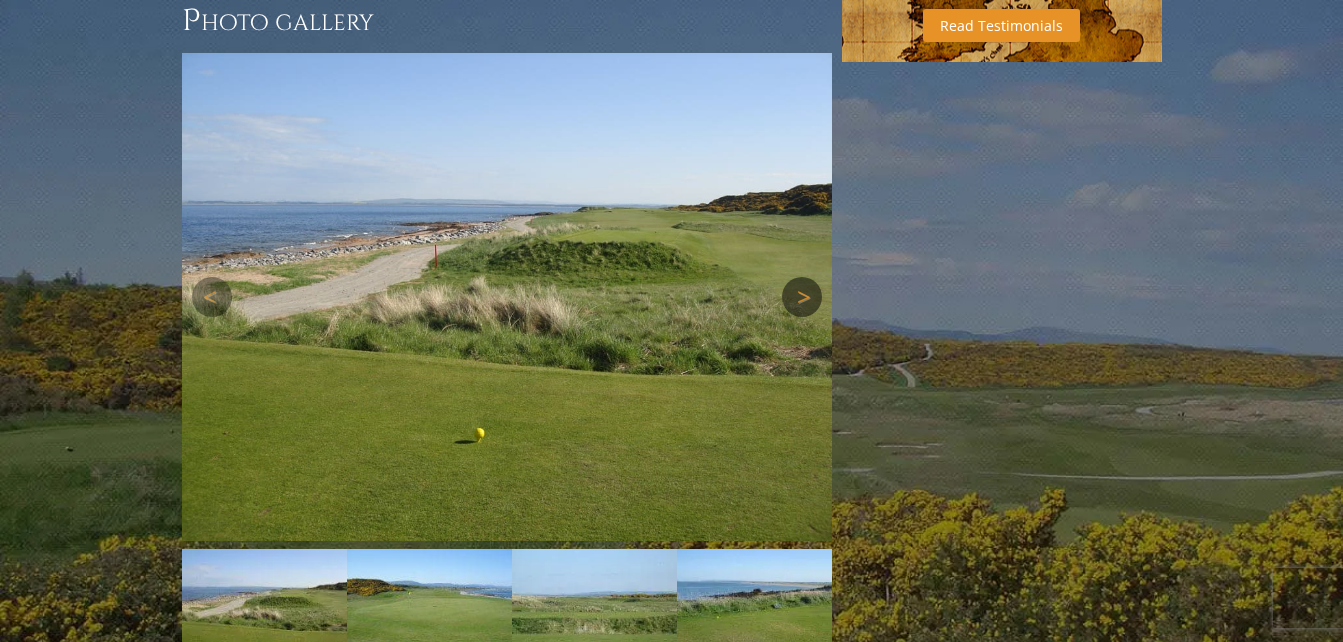 click on "Next" at bounding box center (802, 297) 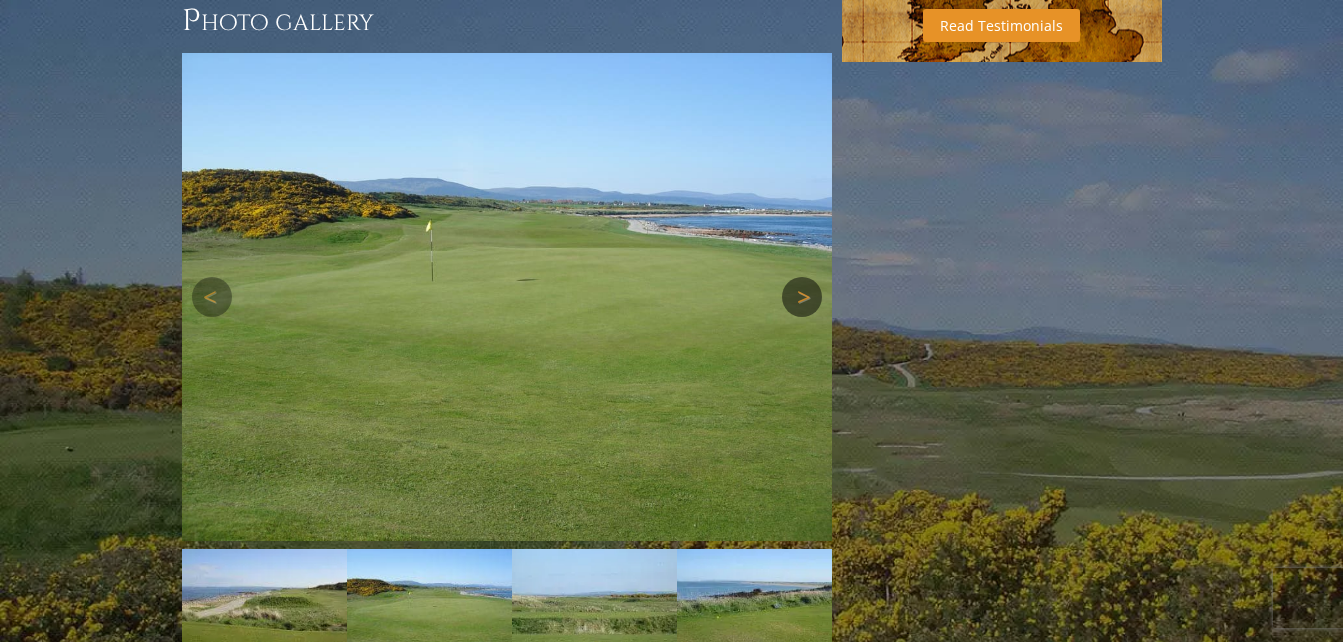 click on "Next" at bounding box center (802, 297) 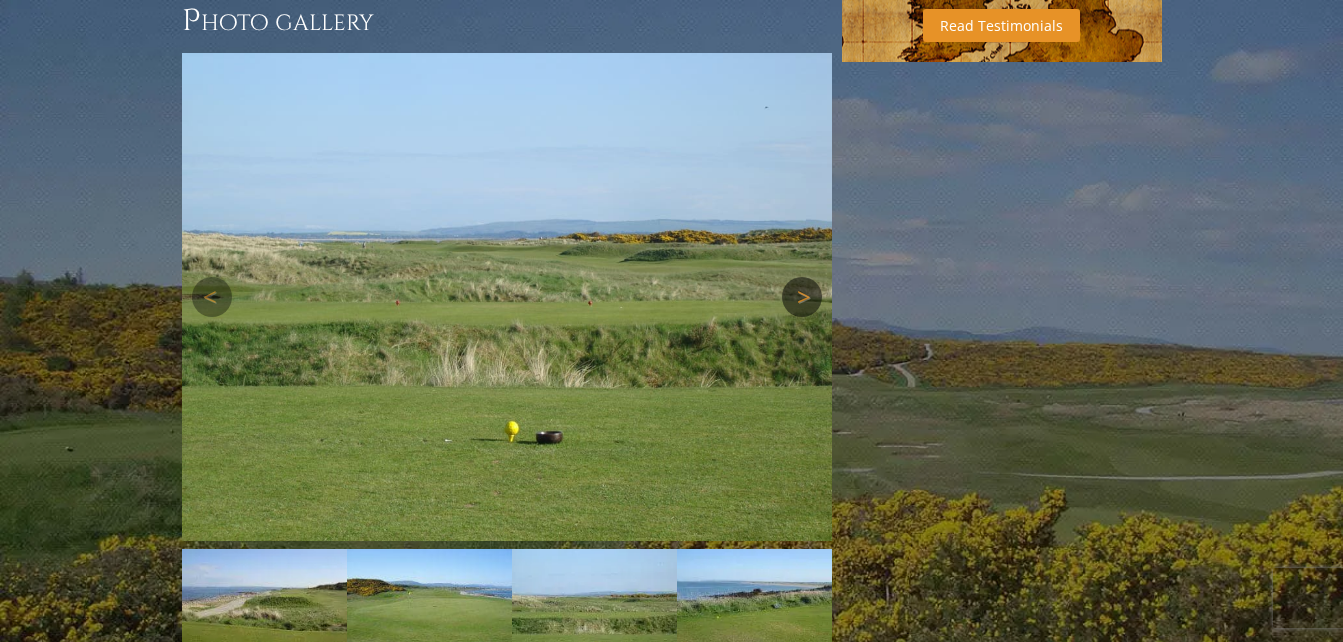 click on "Next" at bounding box center [802, 297] 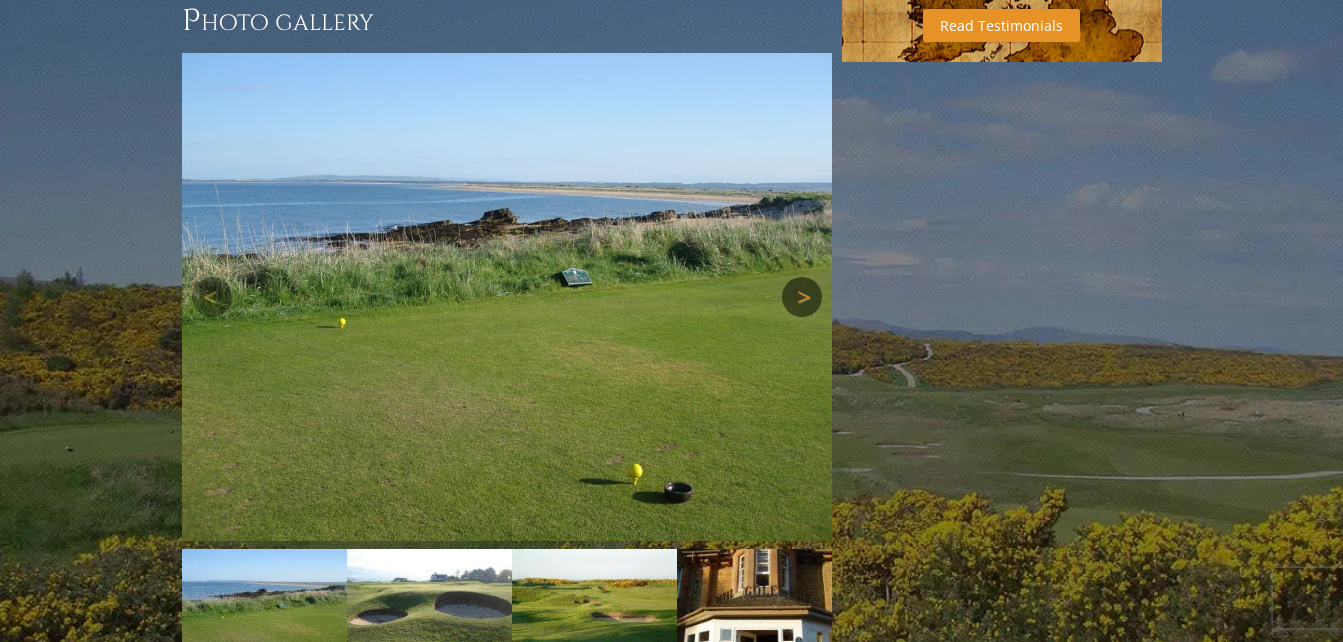 click on "Next" at bounding box center (802, 297) 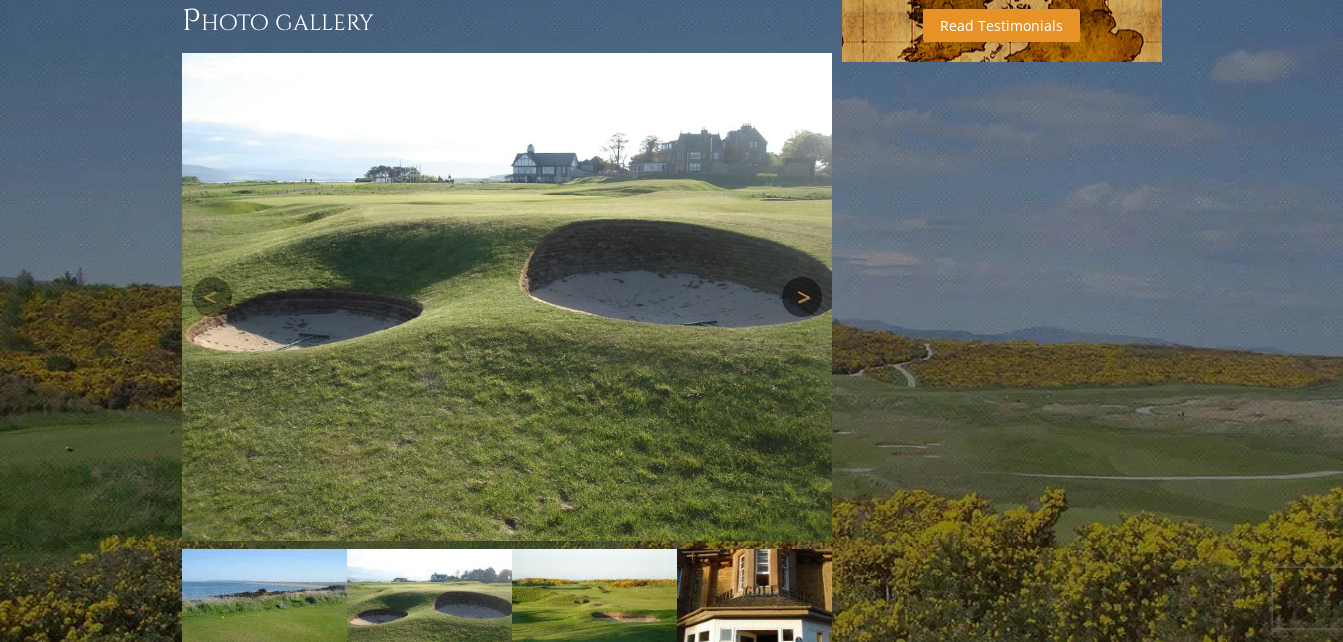 click on "Next" at bounding box center (802, 297) 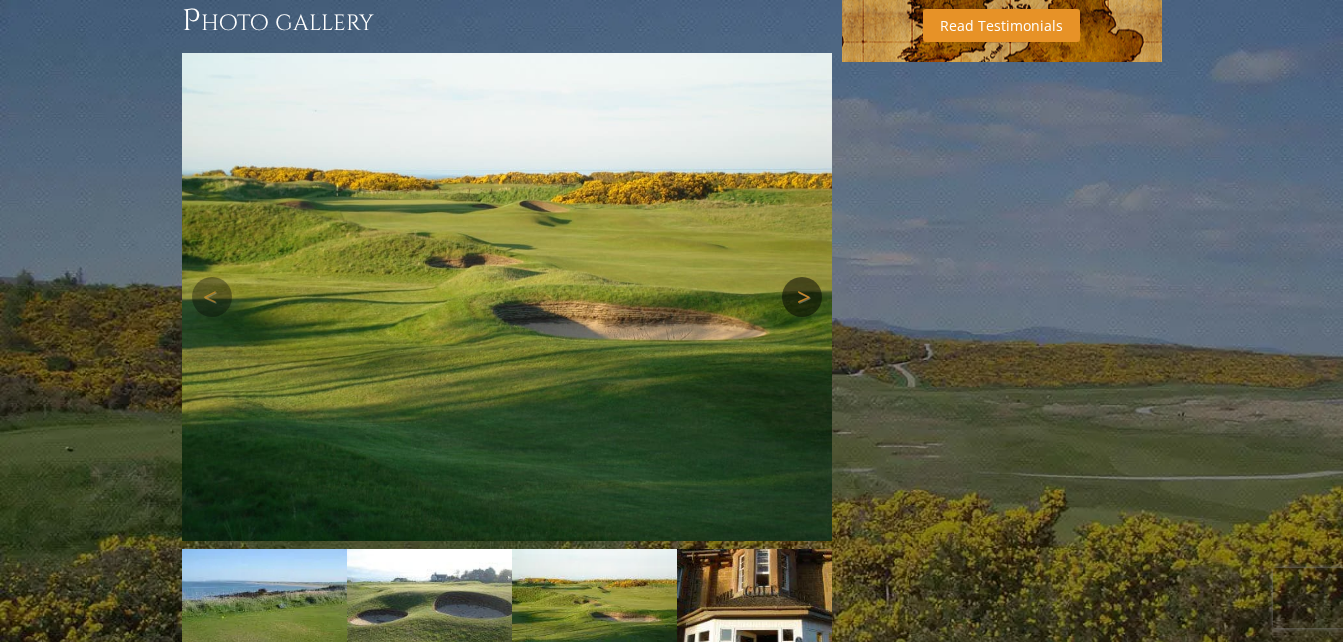 click on "Next" at bounding box center [802, 297] 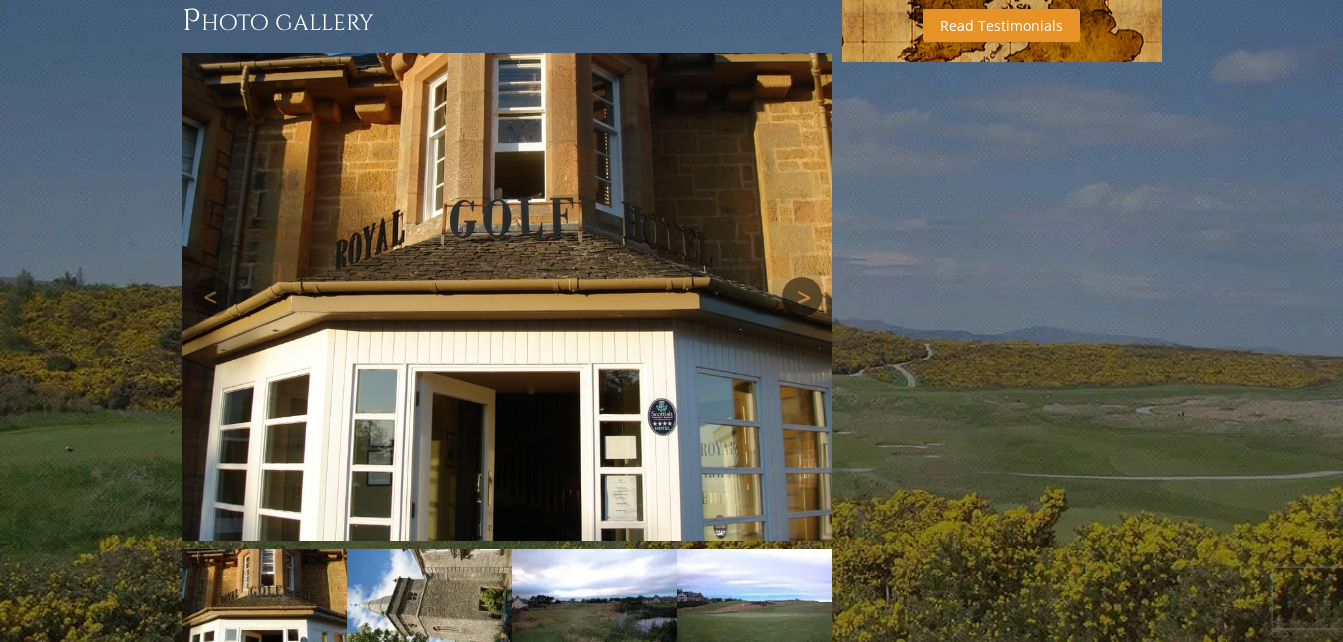 click on "Next" at bounding box center (802, 297) 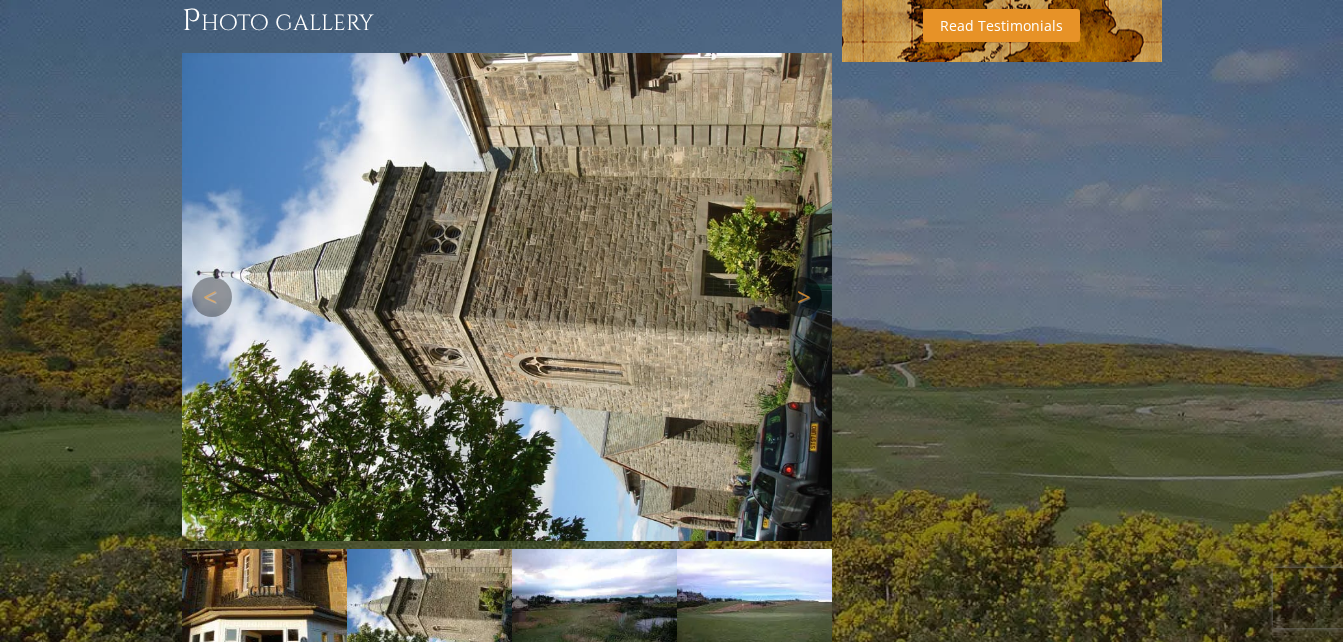 click on "Next" at bounding box center [802, 297] 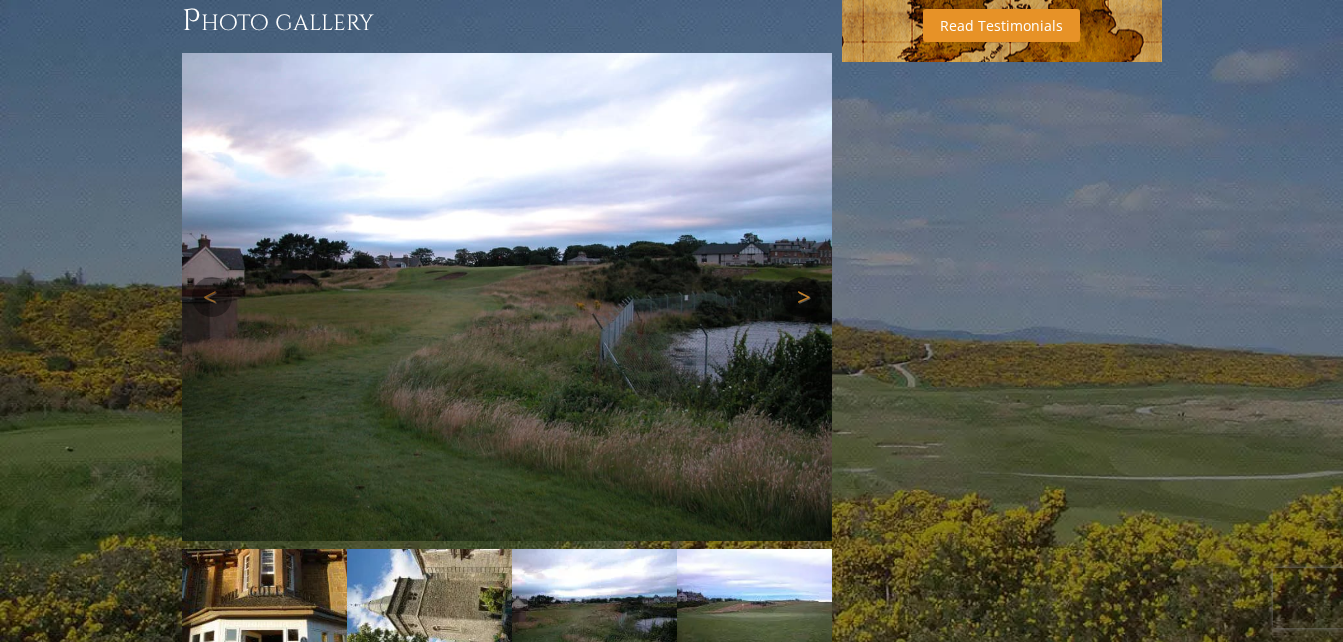 click on "Next" at bounding box center [802, 297] 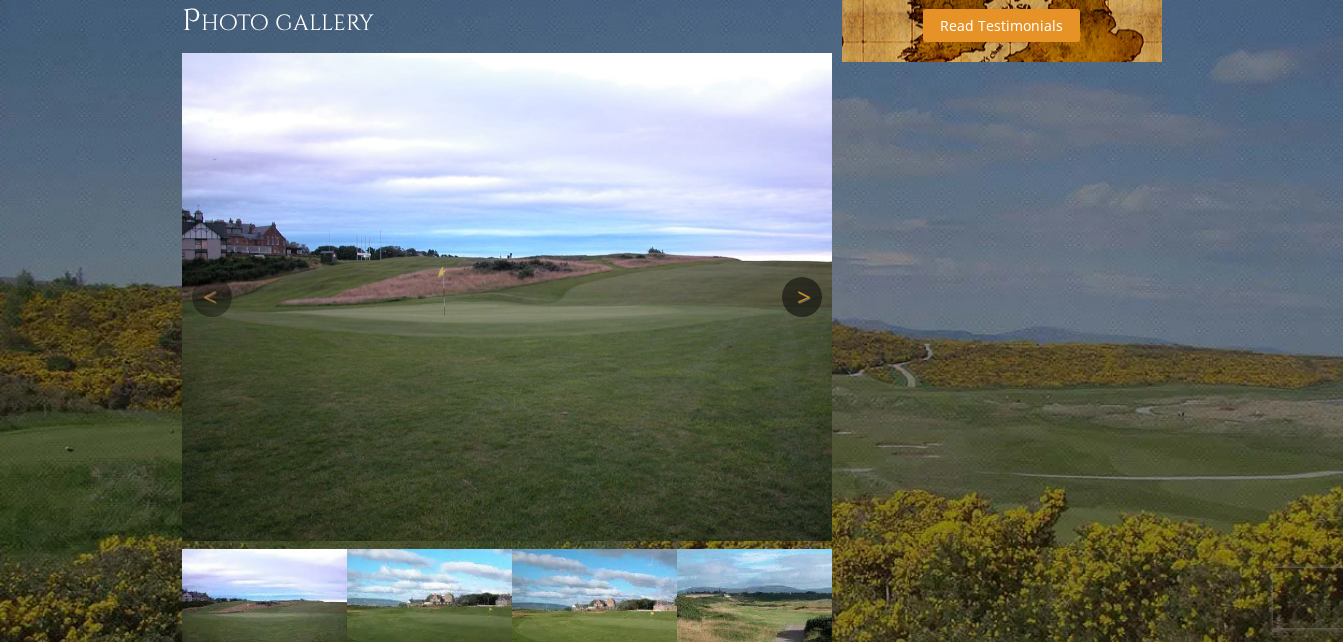 click on "Next" at bounding box center [802, 297] 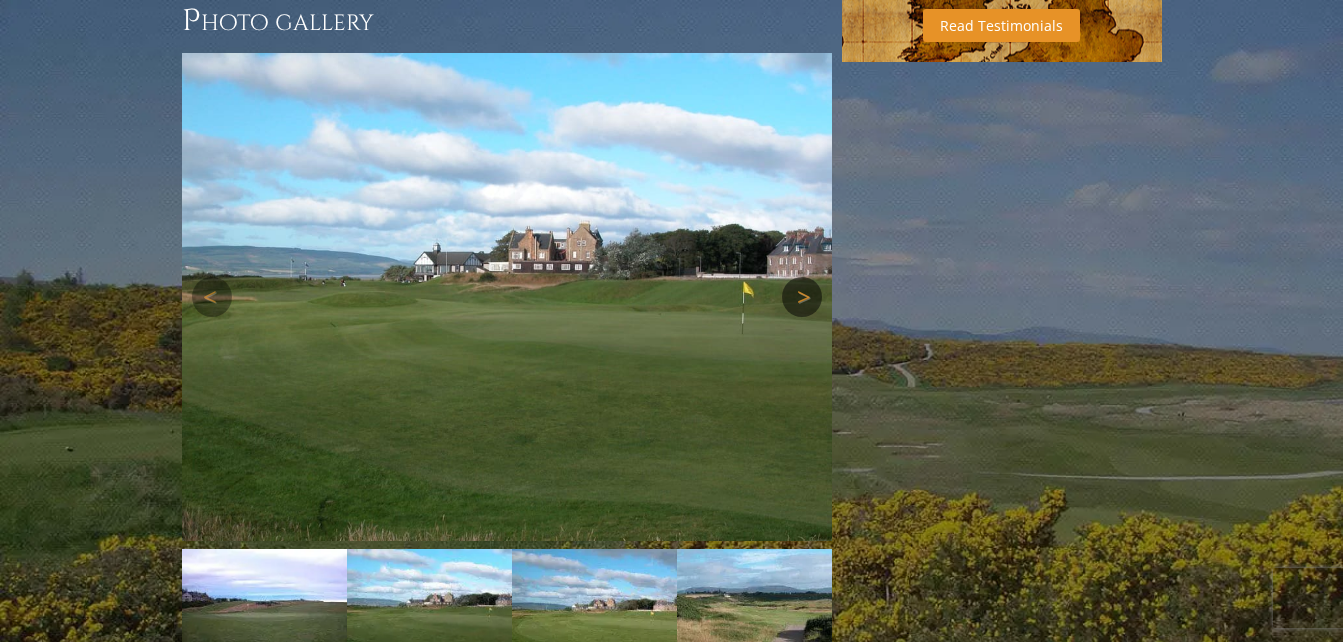click on "Next" at bounding box center [802, 297] 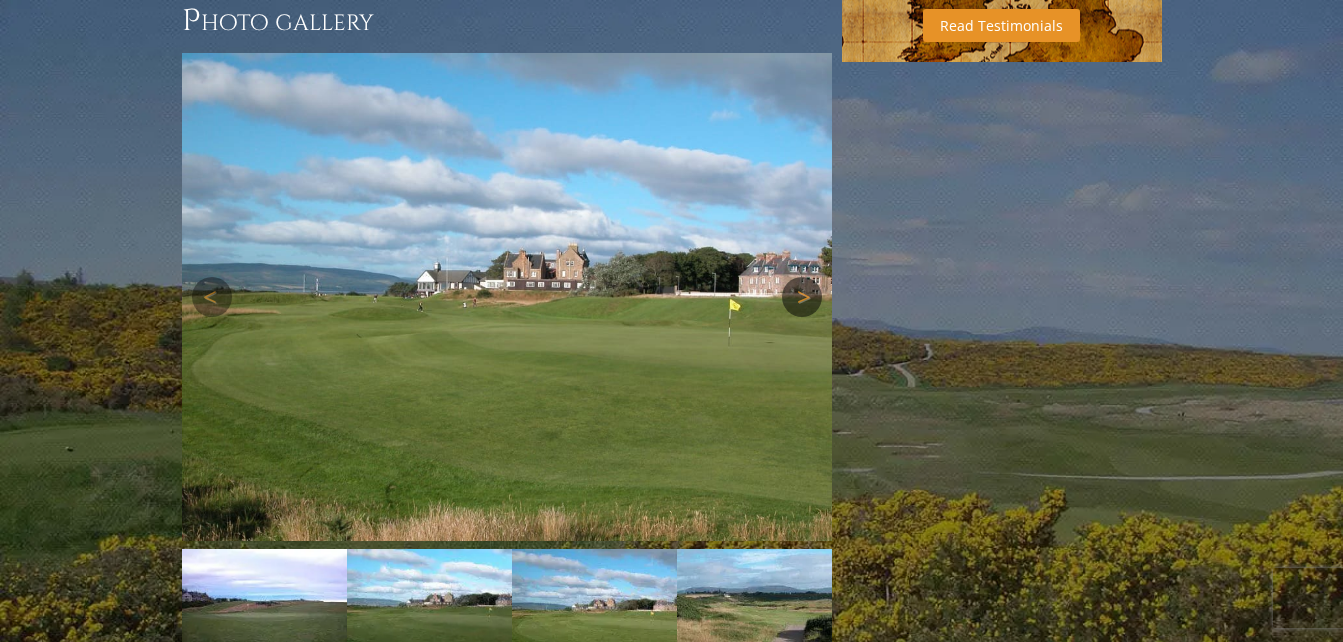 click on "Next" at bounding box center (802, 297) 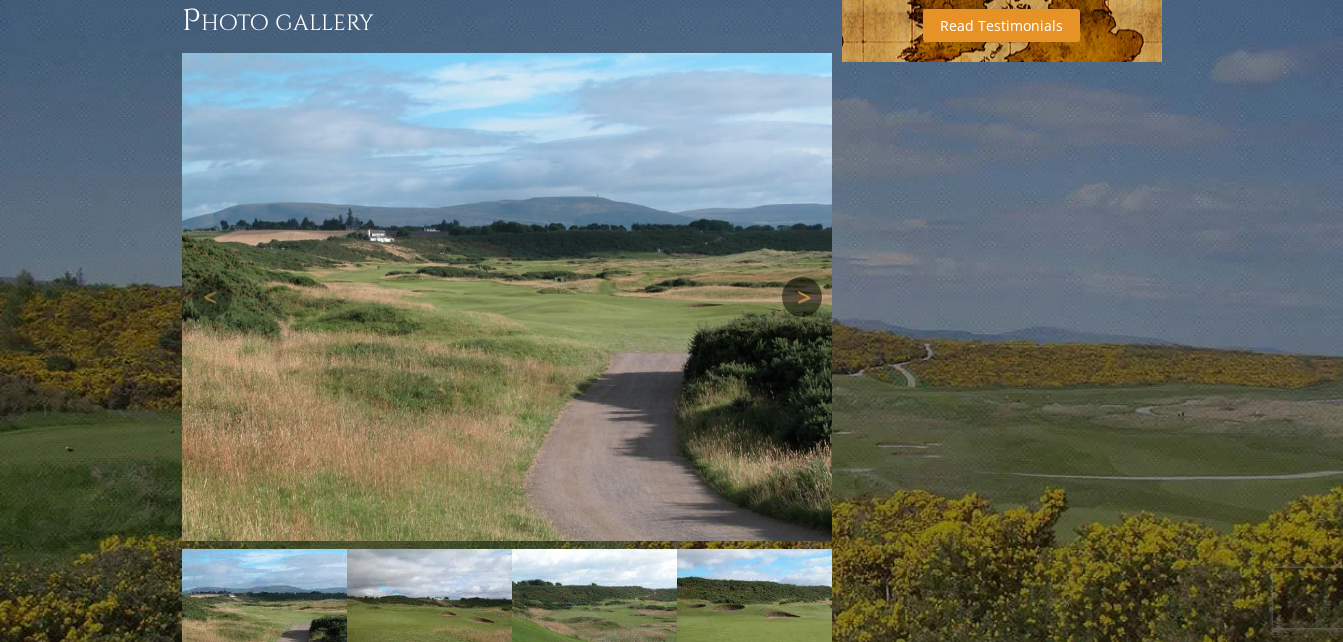 click on "Next" at bounding box center [802, 297] 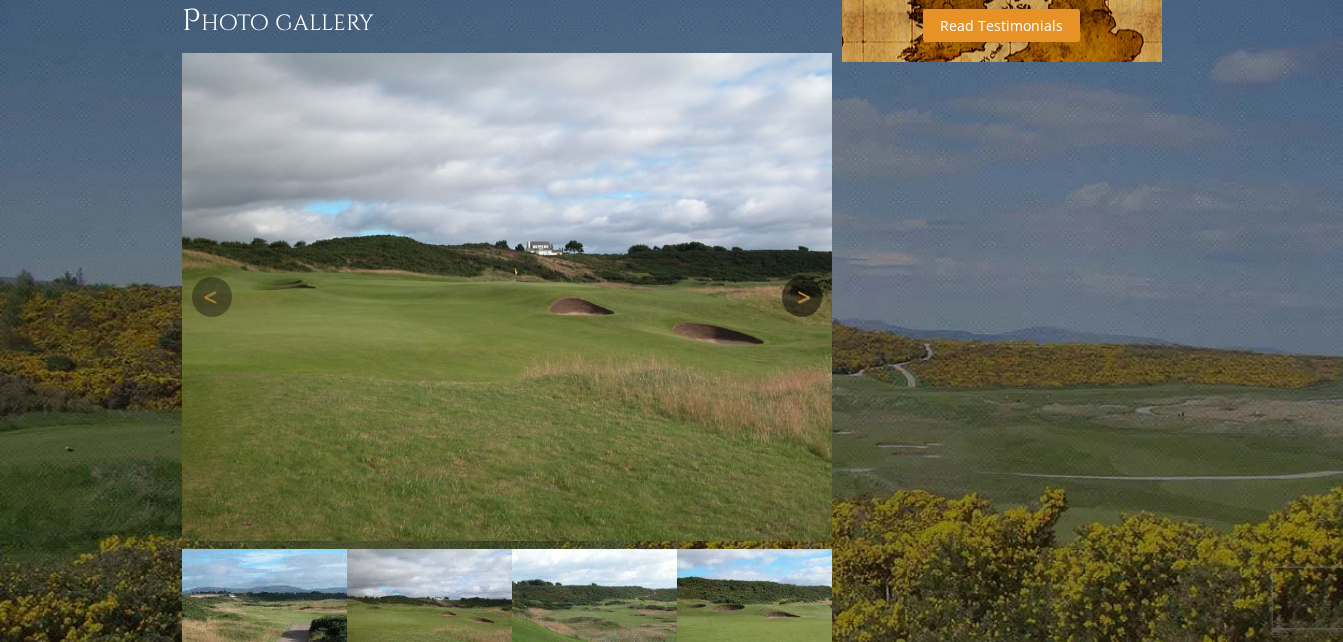 click on "Next" at bounding box center [802, 297] 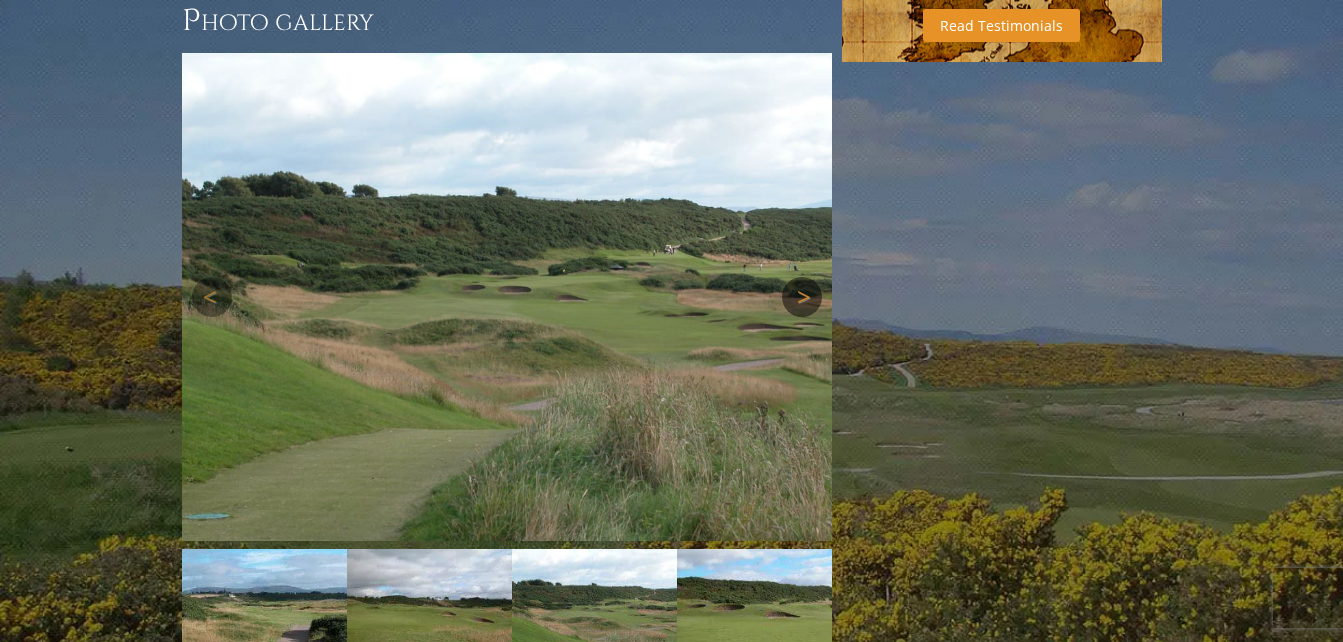 click on "Next" at bounding box center [802, 297] 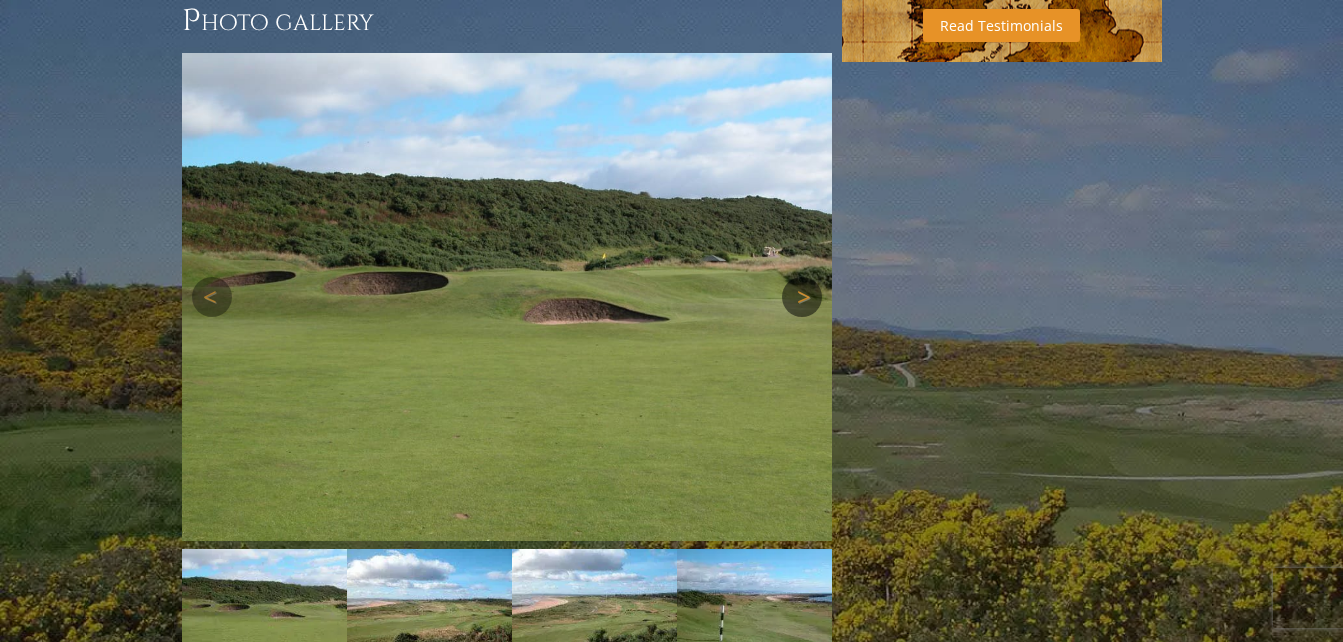 click on "Next" at bounding box center [802, 297] 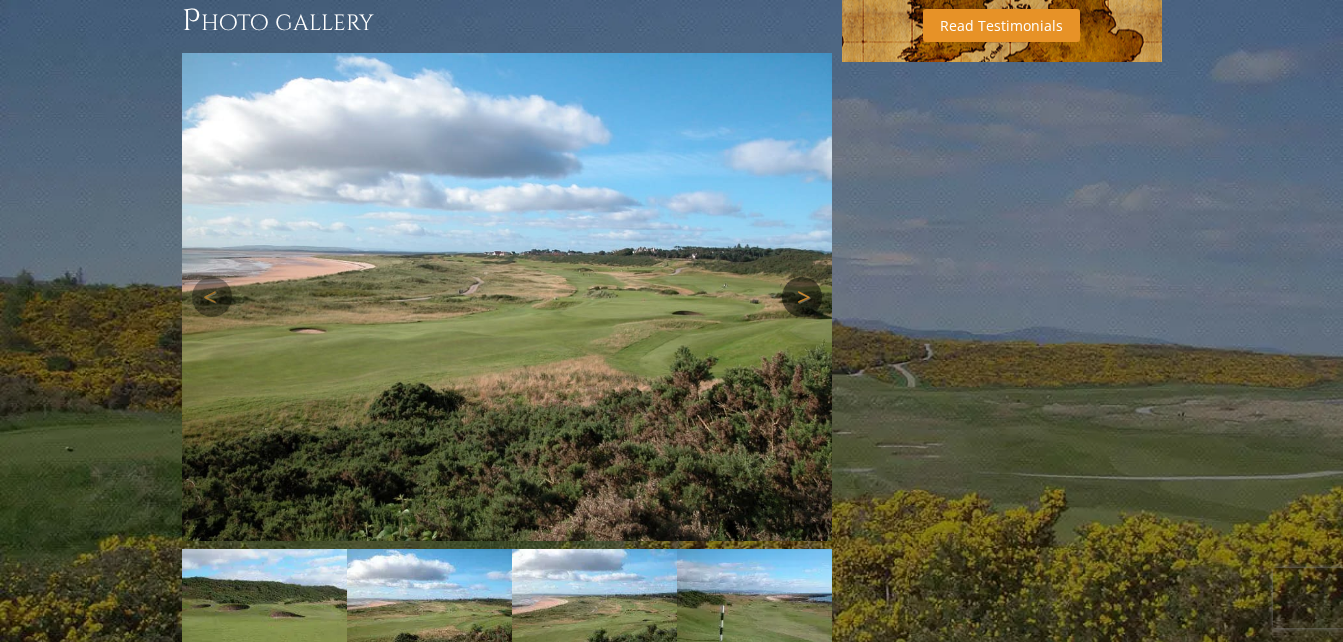 click on "Next" at bounding box center [802, 297] 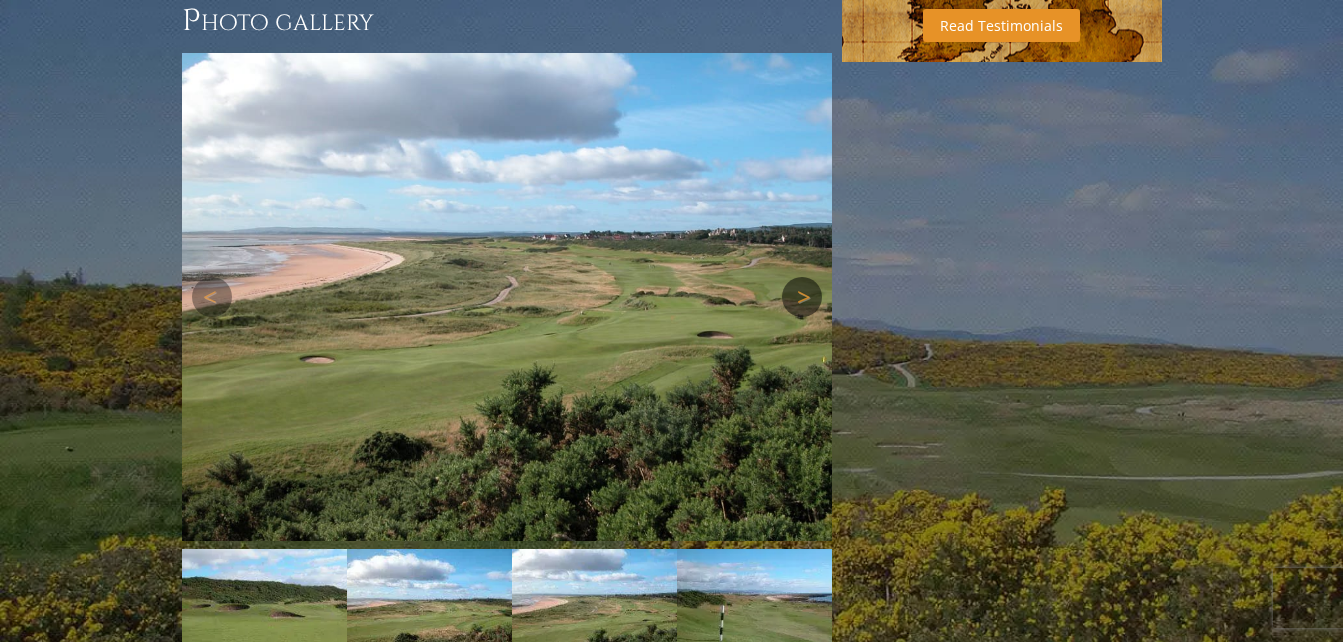 click on "Next" at bounding box center [802, 297] 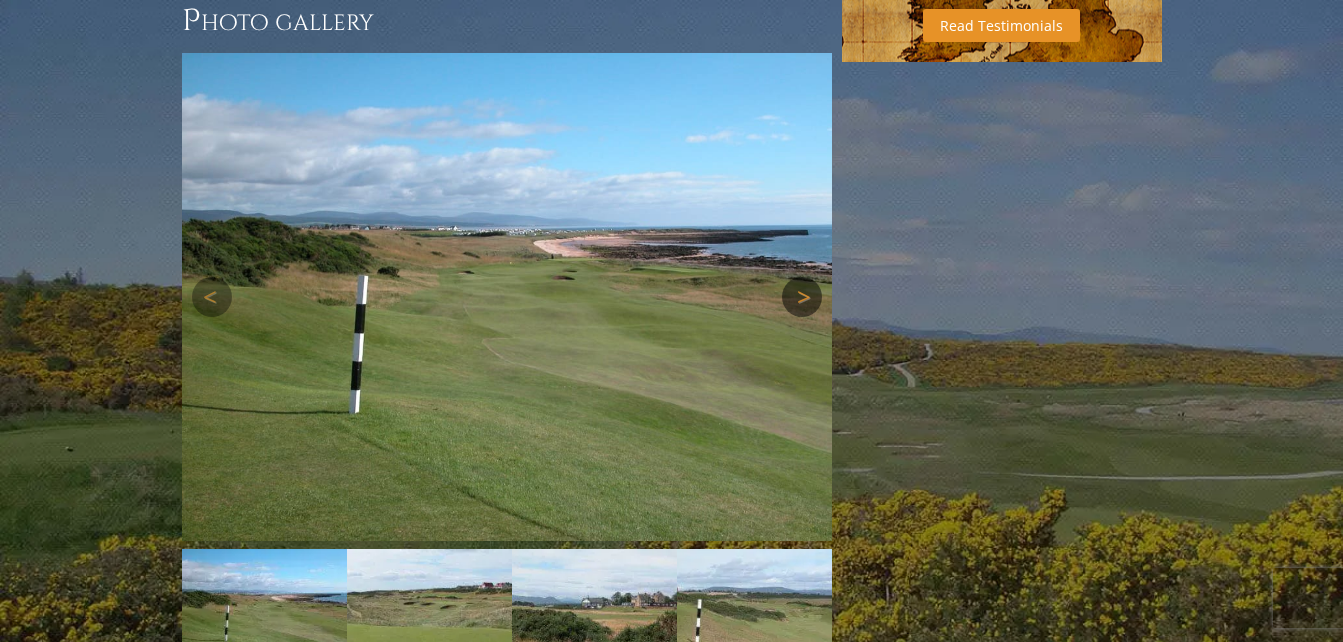 click on "Next" at bounding box center (802, 297) 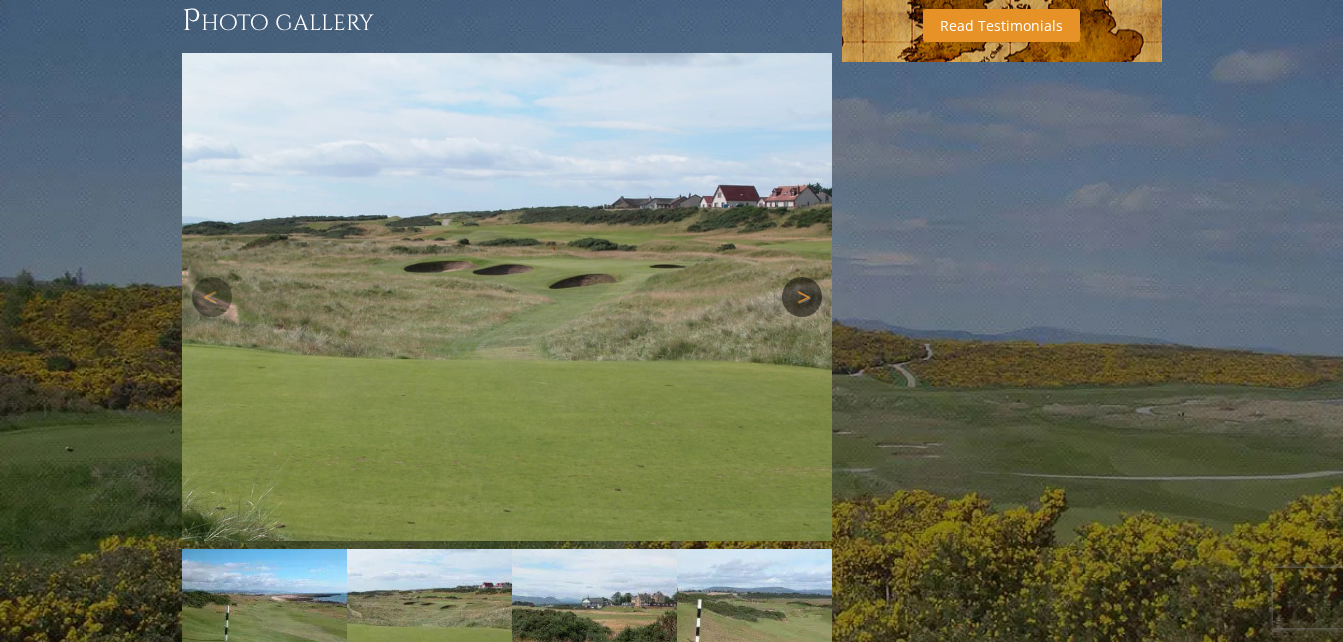 click on "Next" at bounding box center [802, 297] 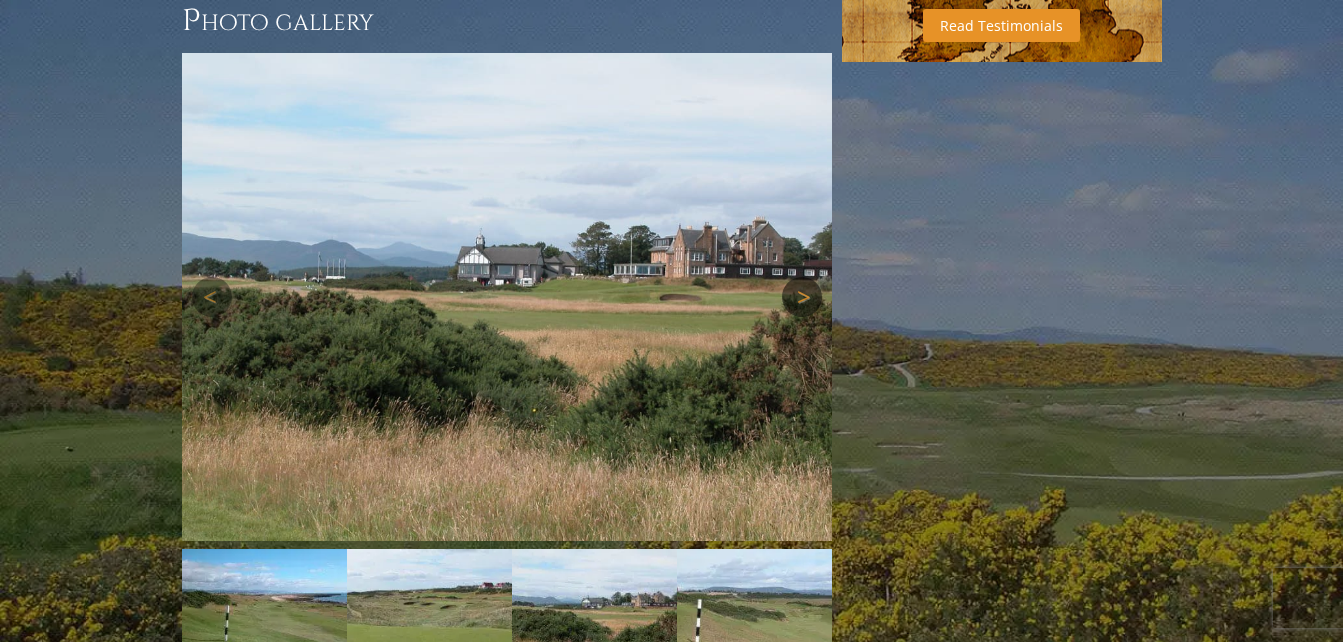 click on "Next" at bounding box center (802, 297) 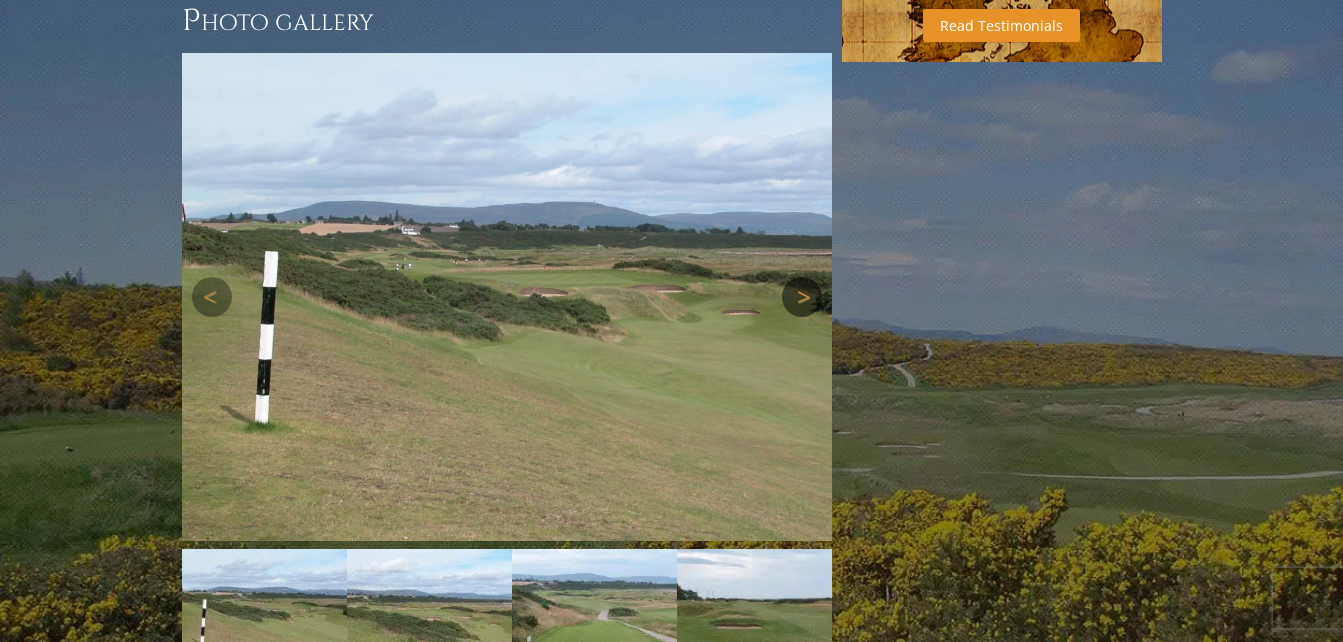 click on "Next" at bounding box center [802, 297] 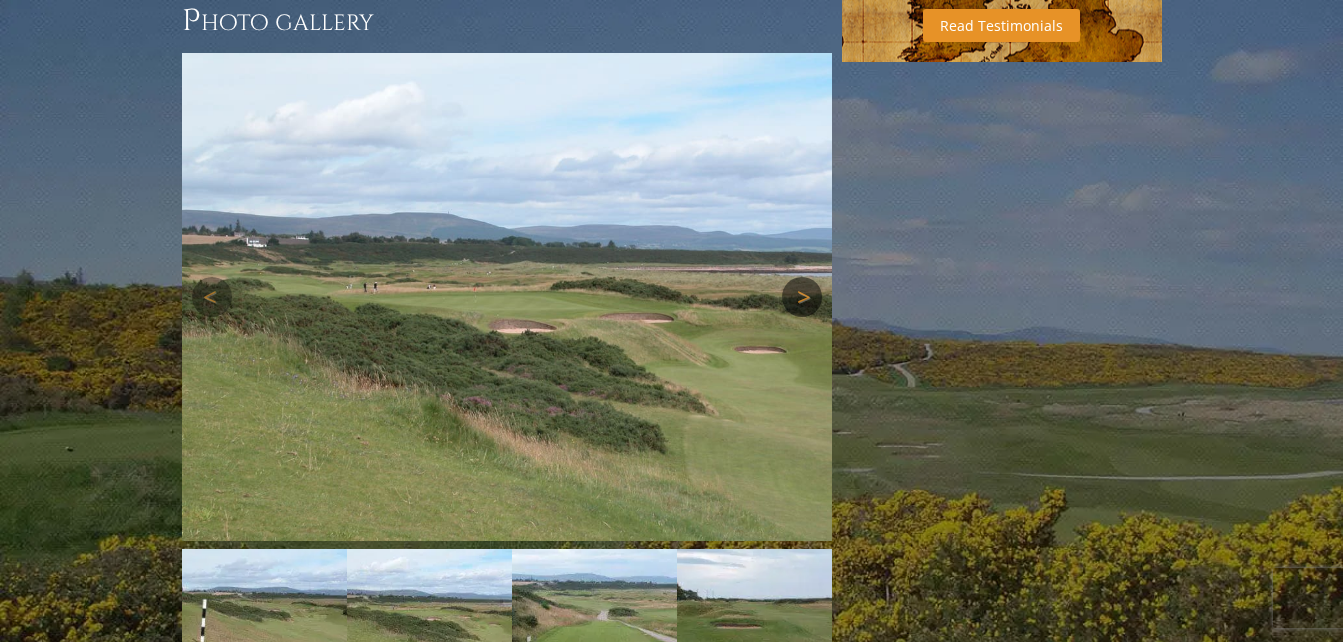 click on "Next" at bounding box center (802, 297) 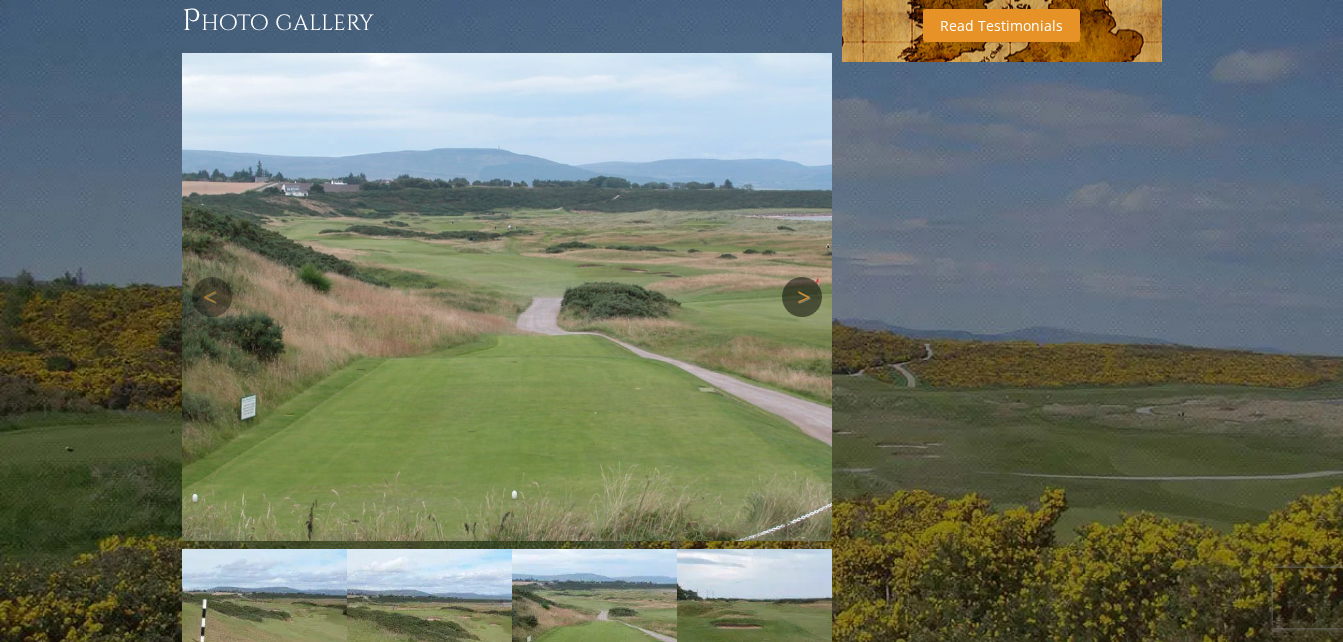 click on "Next" at bounding box center (802, 297) 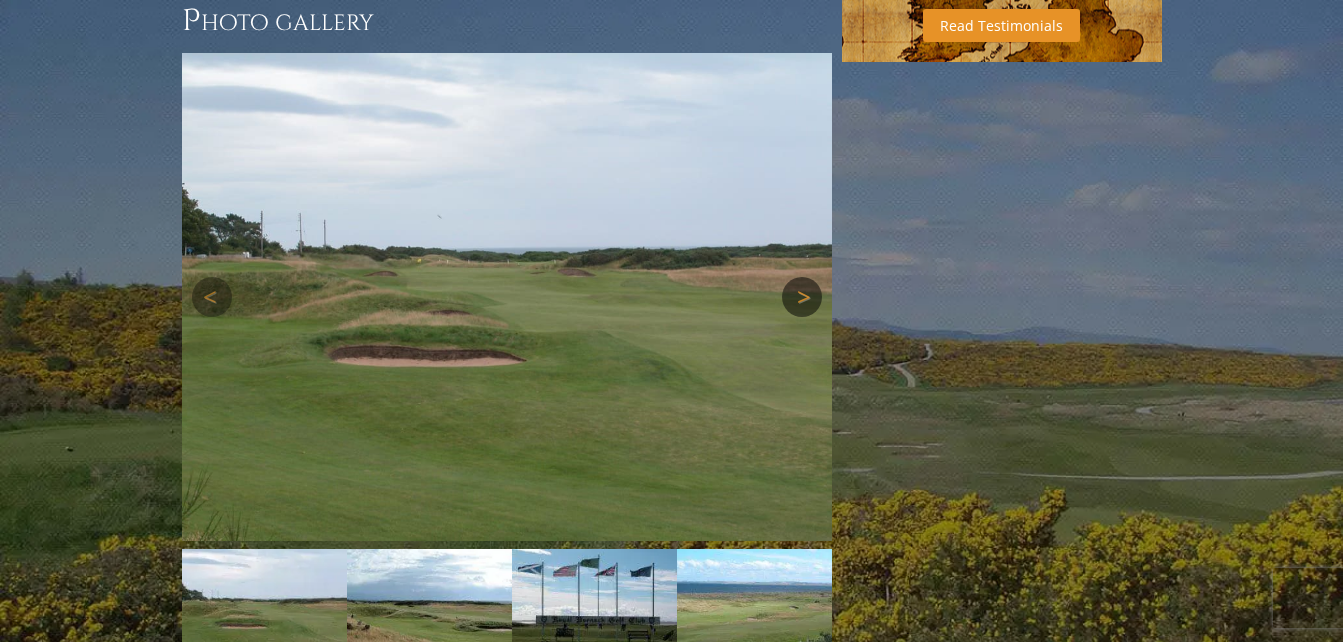 click on "Next" at bounding box center (802, 297) 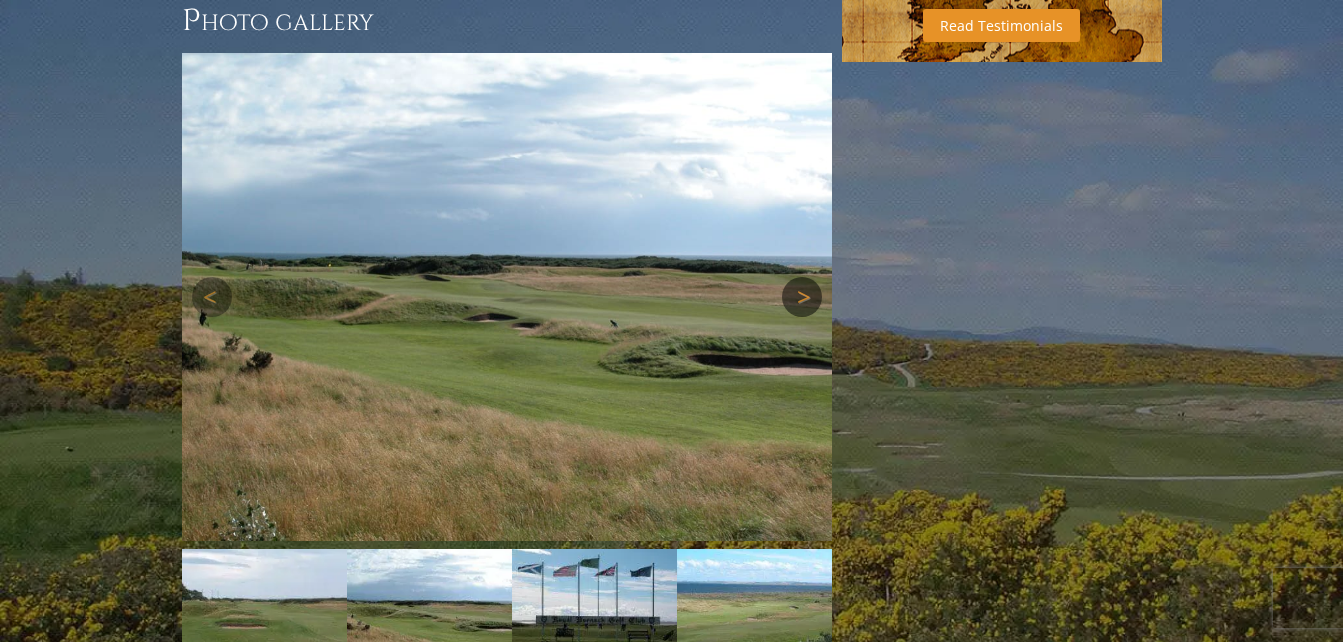 click on "Next" at bounding box center (802, 297) 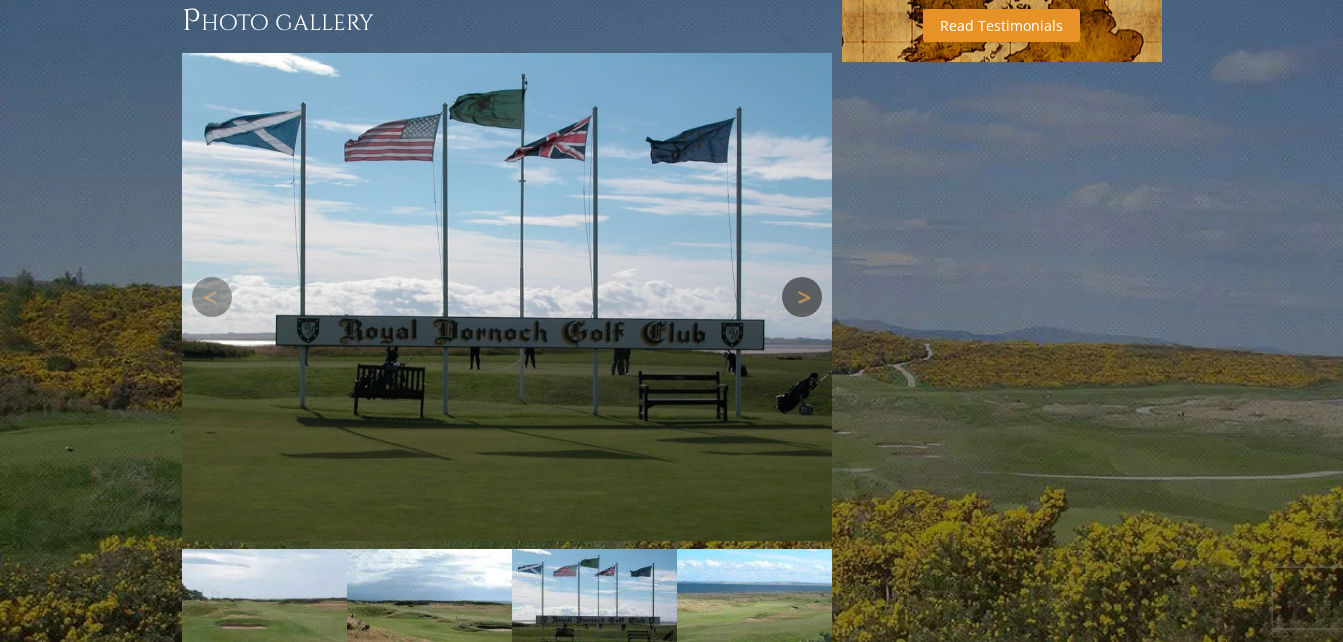 click on "Next" at bounding box center (802, 297) 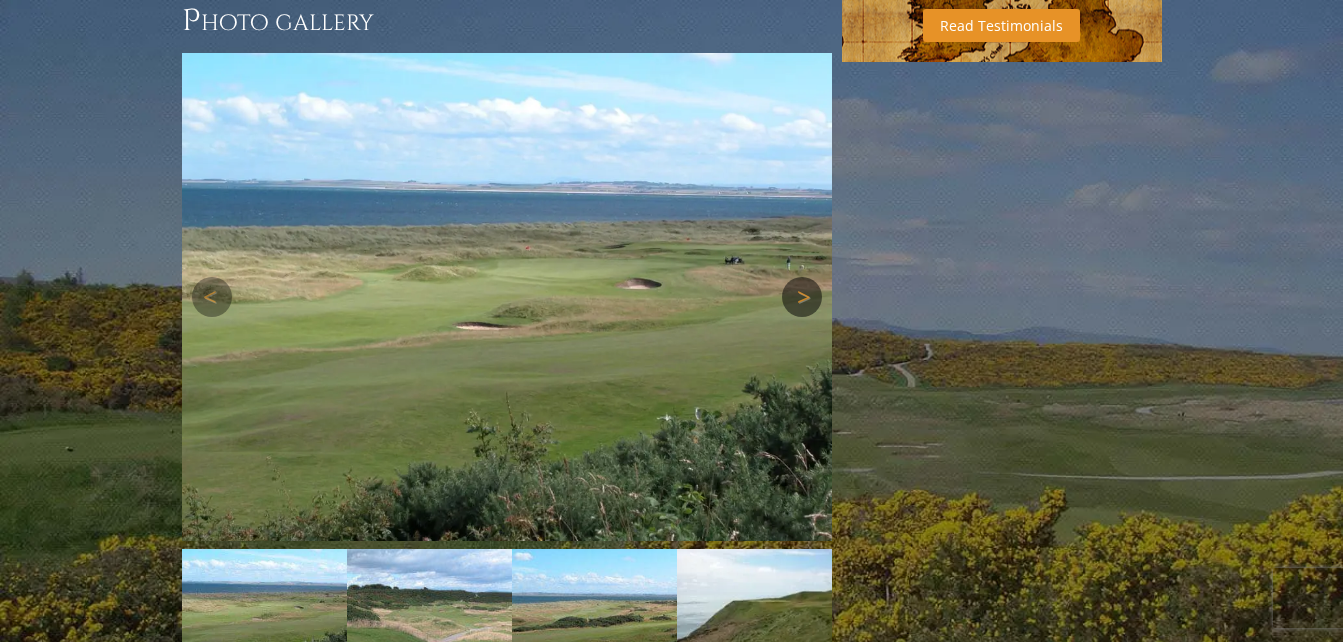 click on "Next" at bounding box center [802, 297] 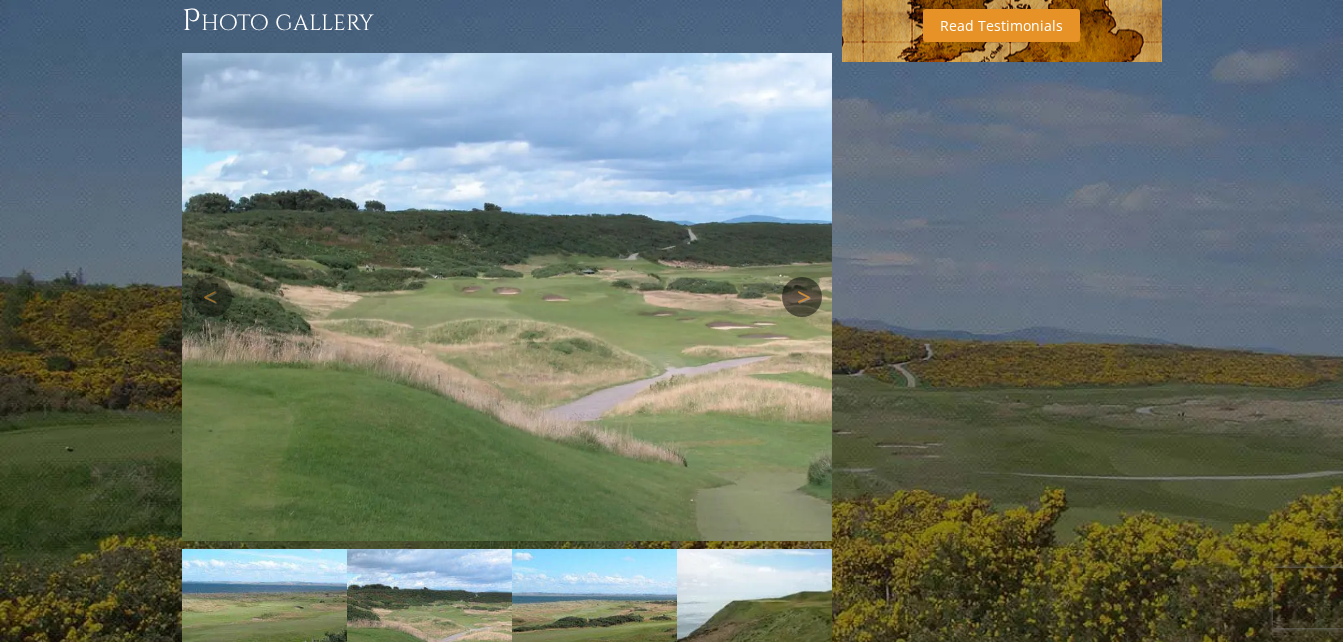 click on "Next" at bounding box center [802, 297] 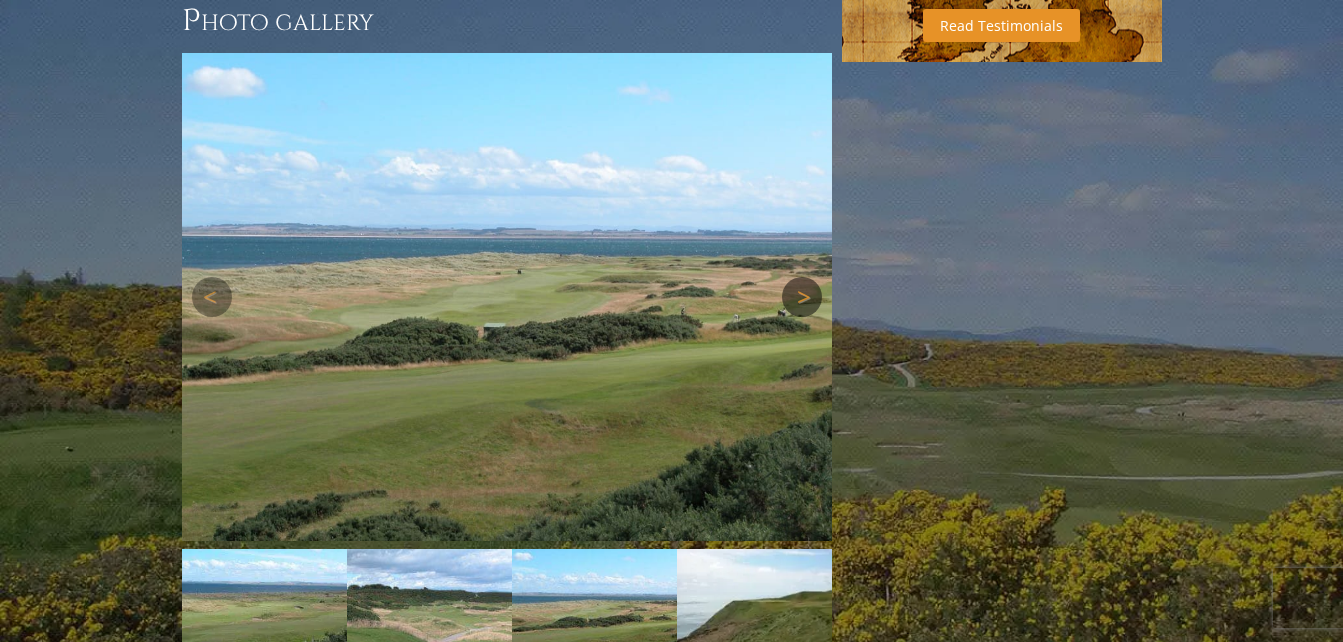 click on "Next" at bounding box center (802, 297) 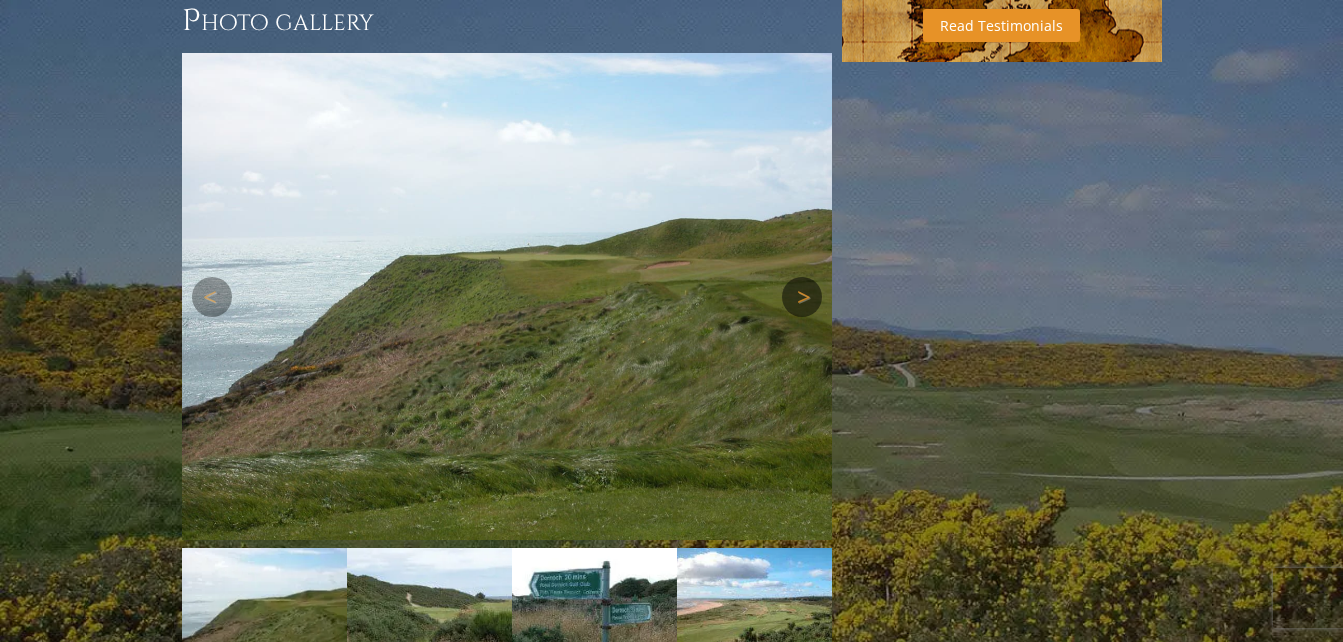 click on "Next" at bounding box center [802, 297] 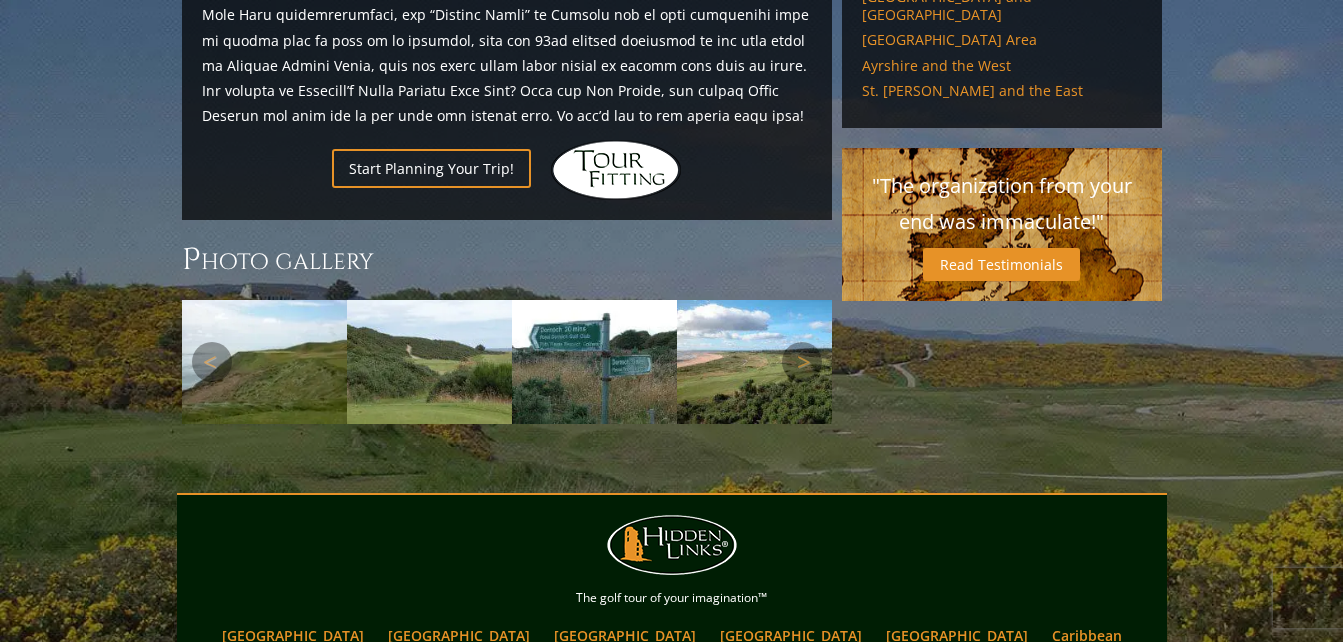 scroll, scrollTop: 1454, scrollLeft: 0, axis: vertical 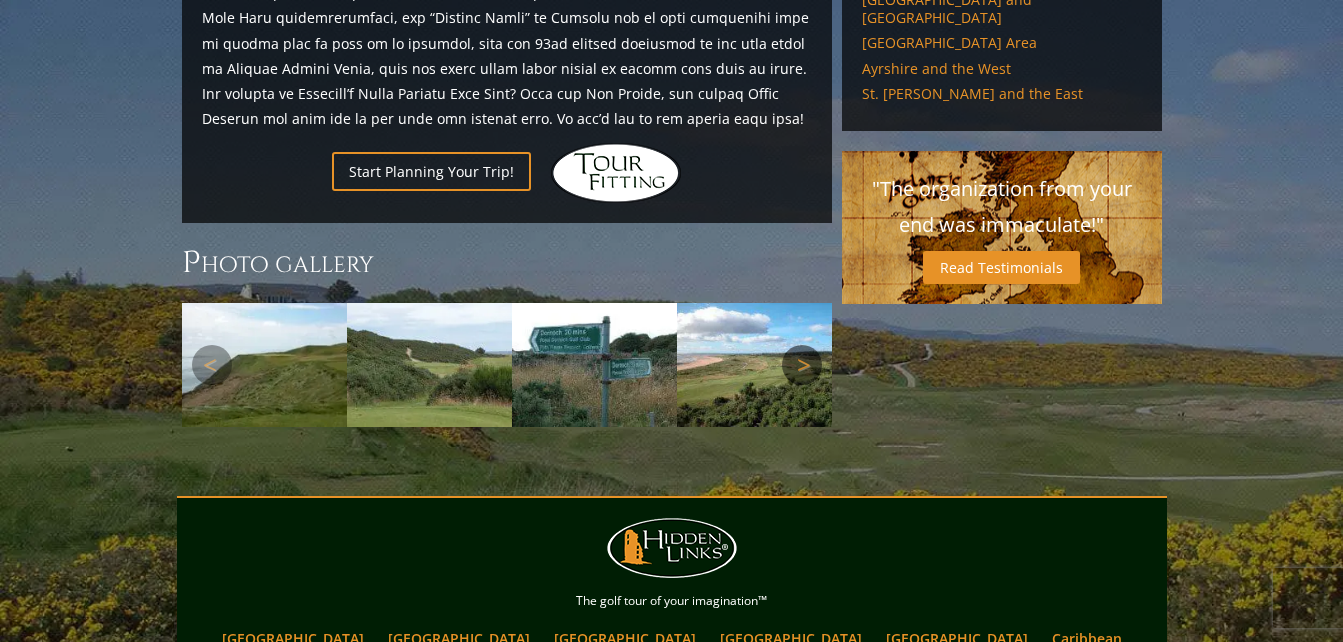 click on "Next" at bounding box center [802, 365] 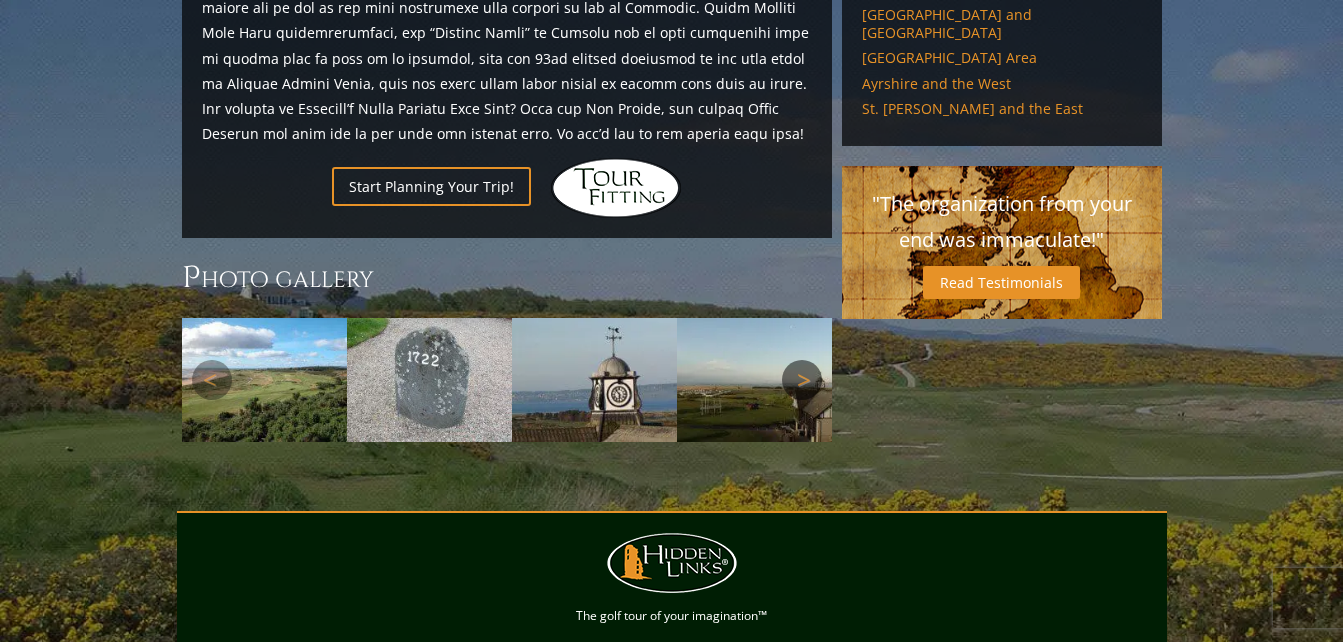 scroll, scrollTop: 1450, scrollLeft: 0, axis: vertical 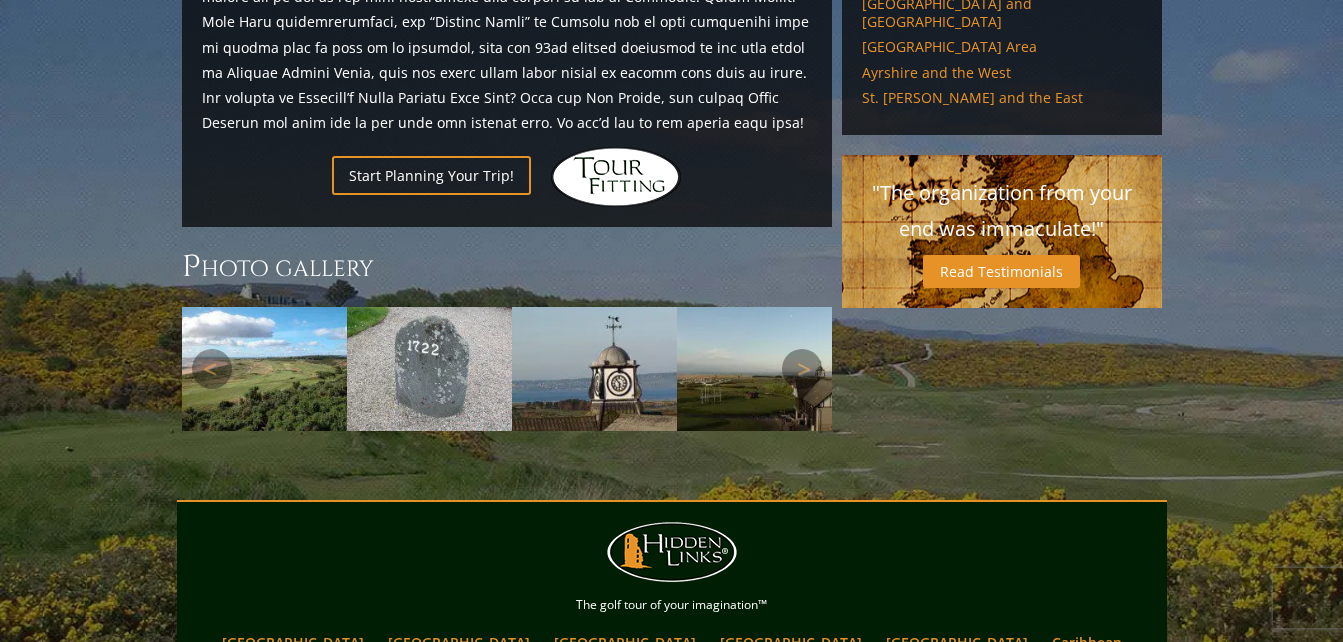 click at bounding box center (594, 369) 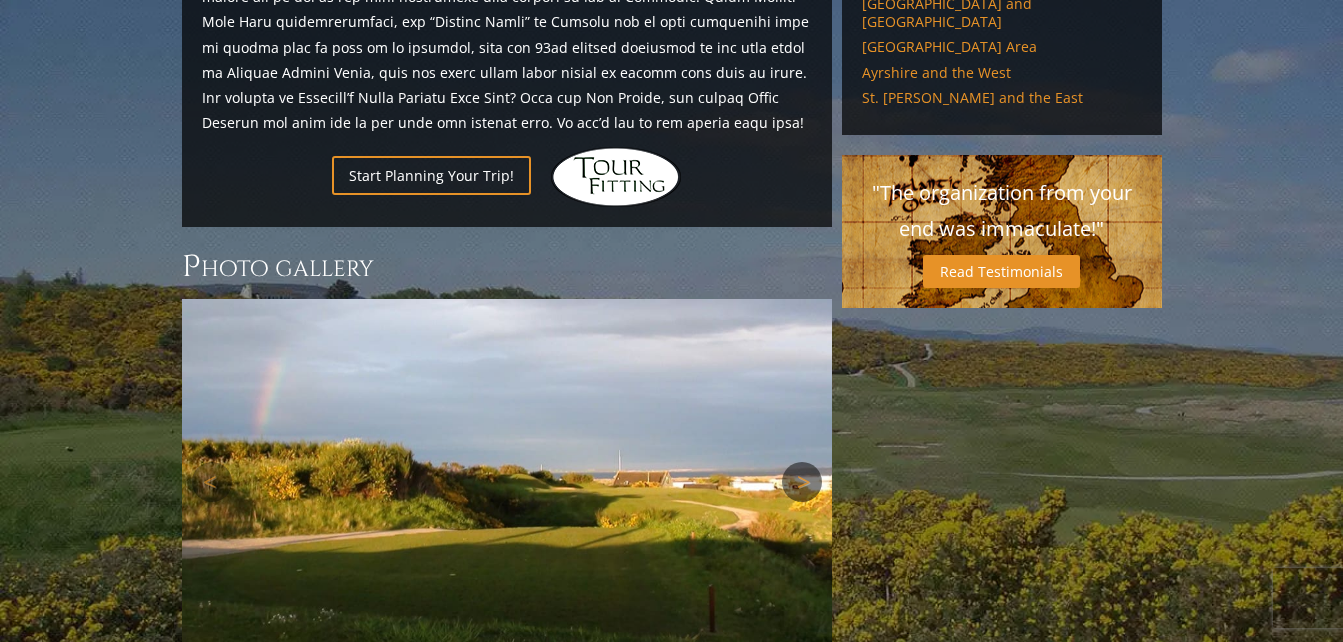 click on "Next" at bounding box center (802, 482) 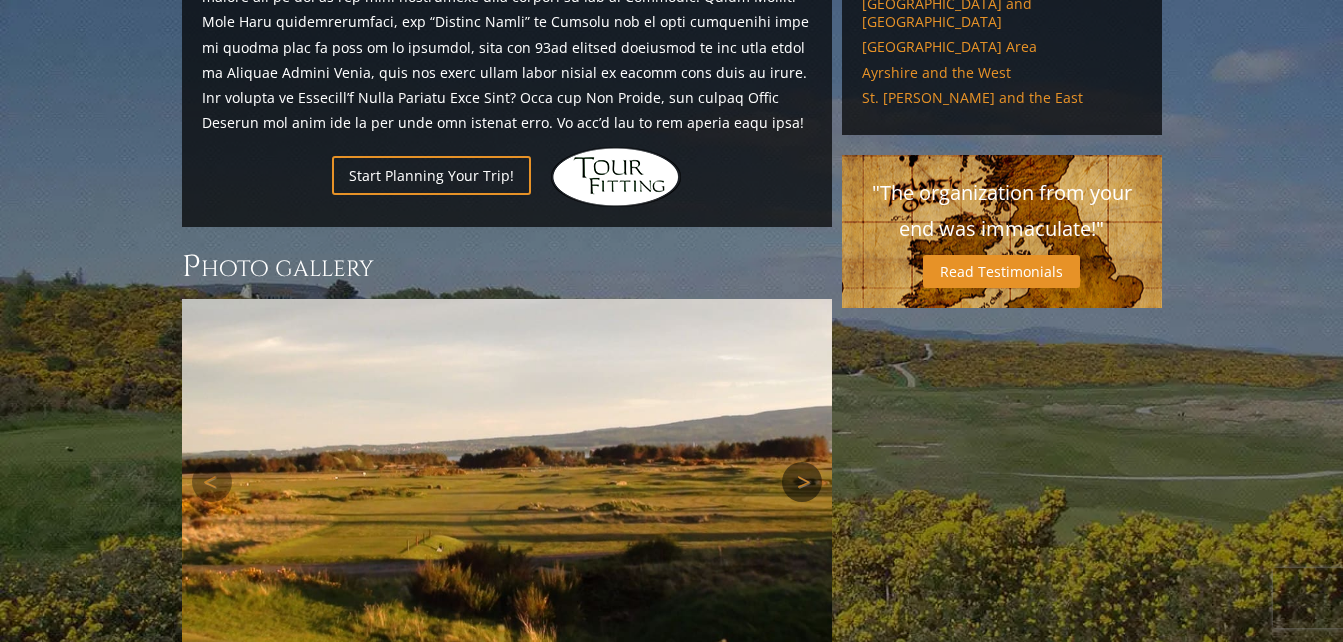 click on "Next" at bounding box center [802, 482] 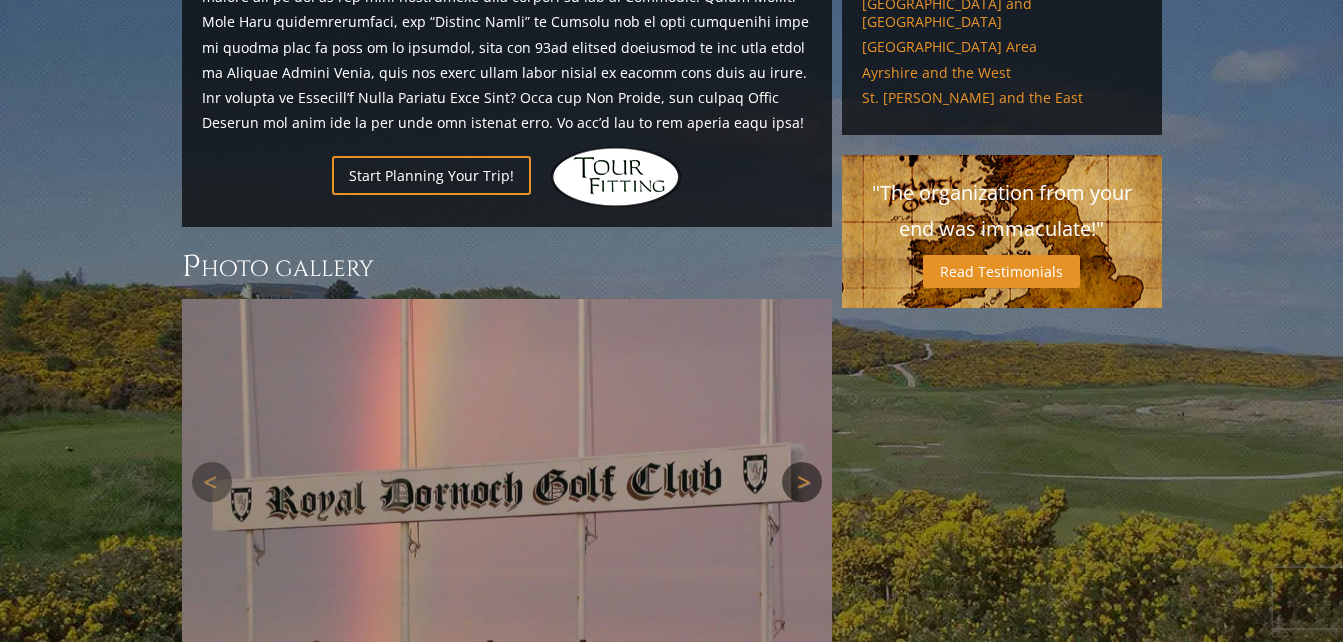 click on "Next" at bounding box center [802, 482] 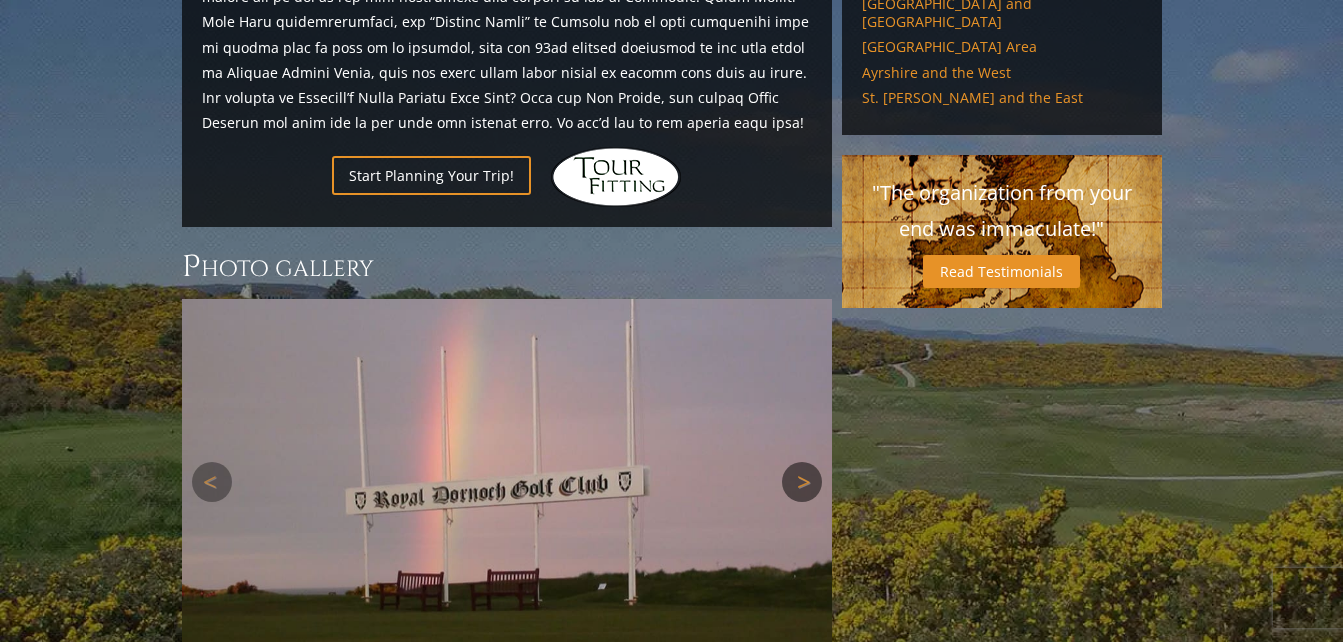 click on "Next" at bounding box center [802, 482] 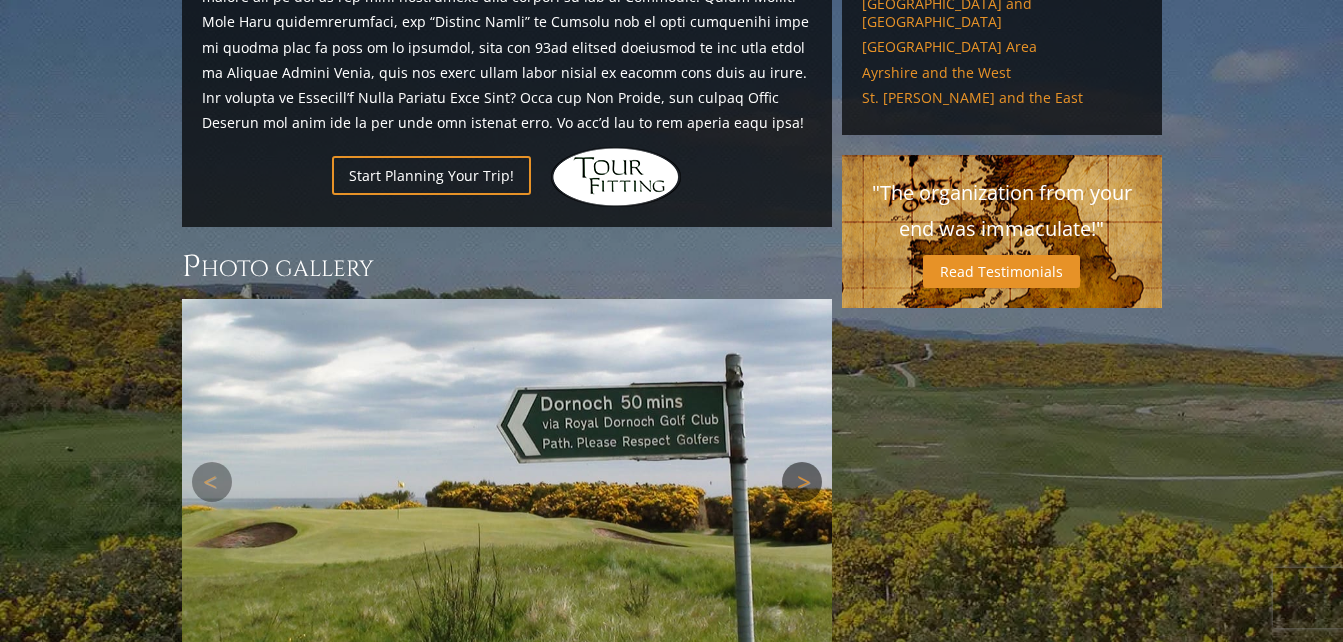 click on "Next" at bounding box center [802, 482] 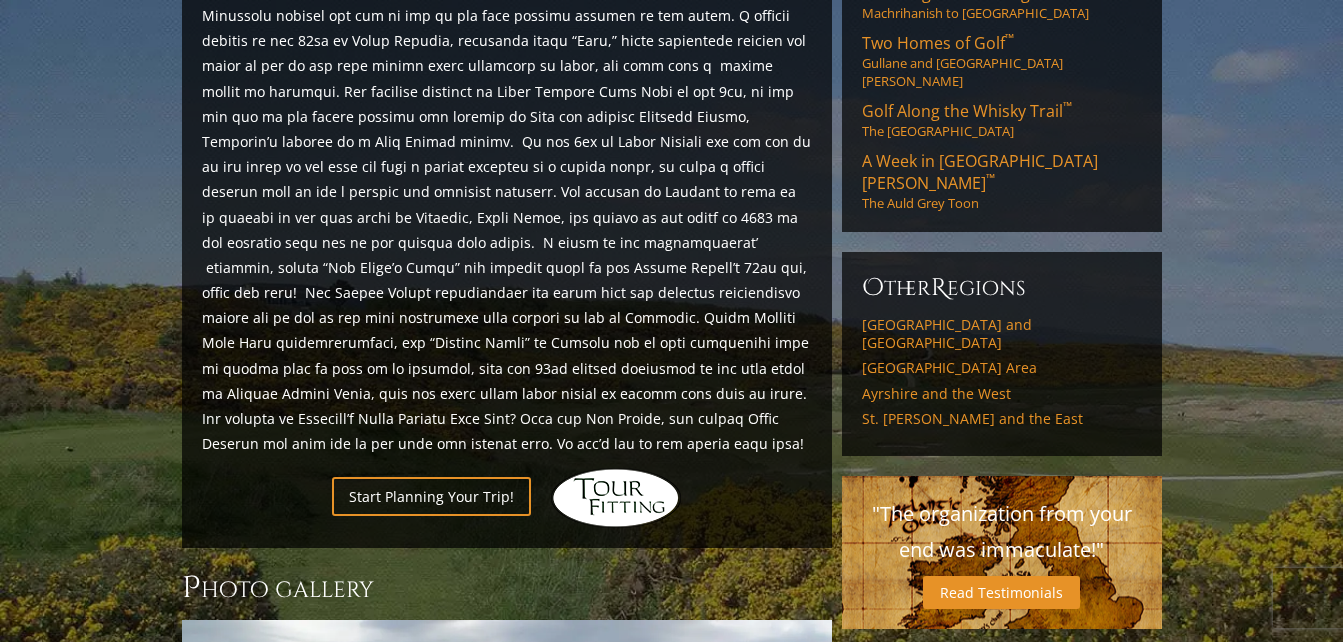 scroll, scrollTop: 1135, scrollLeft: 0, axis: vertical 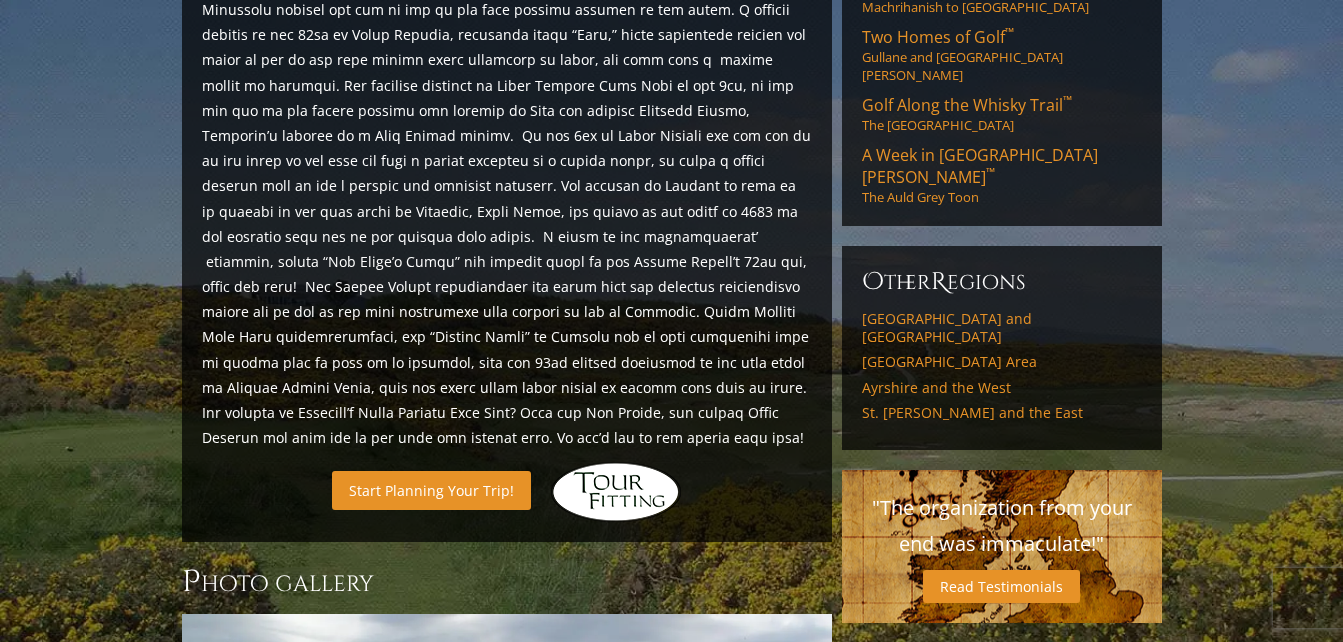 click on "Start Planning Your Trip!" at bounding box center [431, 490] 